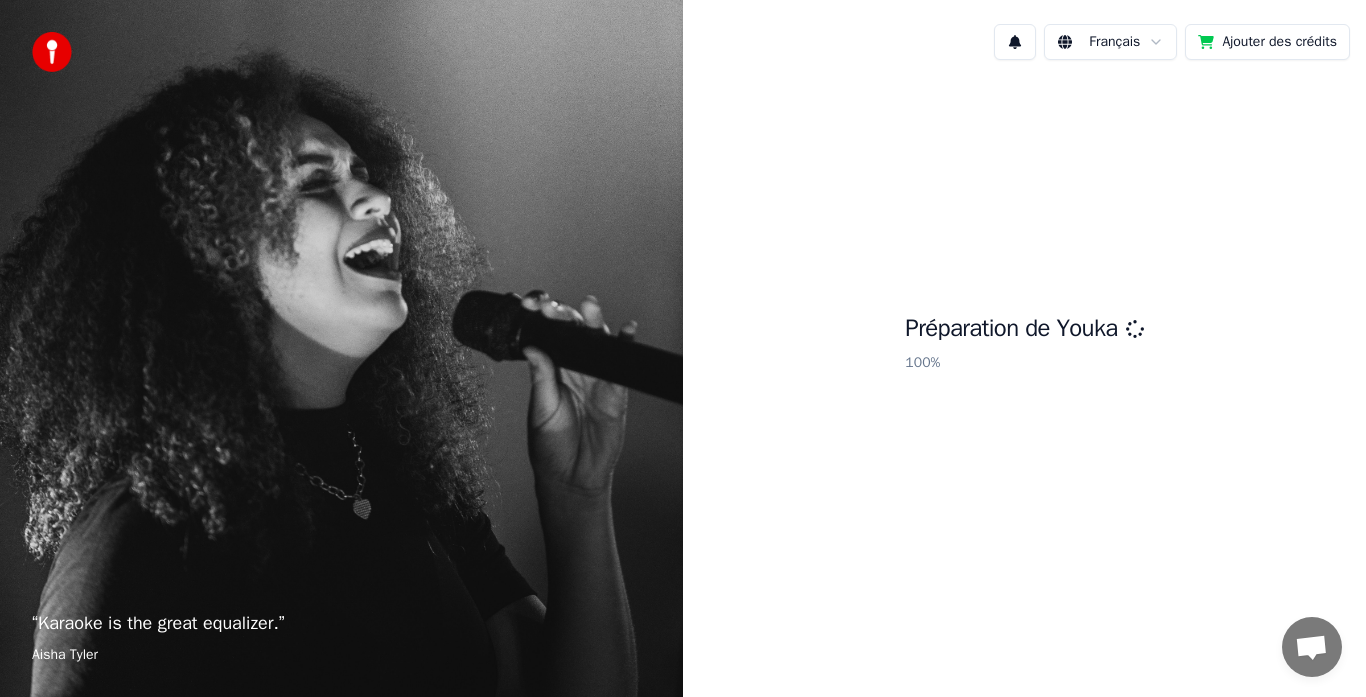 scroll, scrollTop: 0, scrollLeft: 0, axis: both 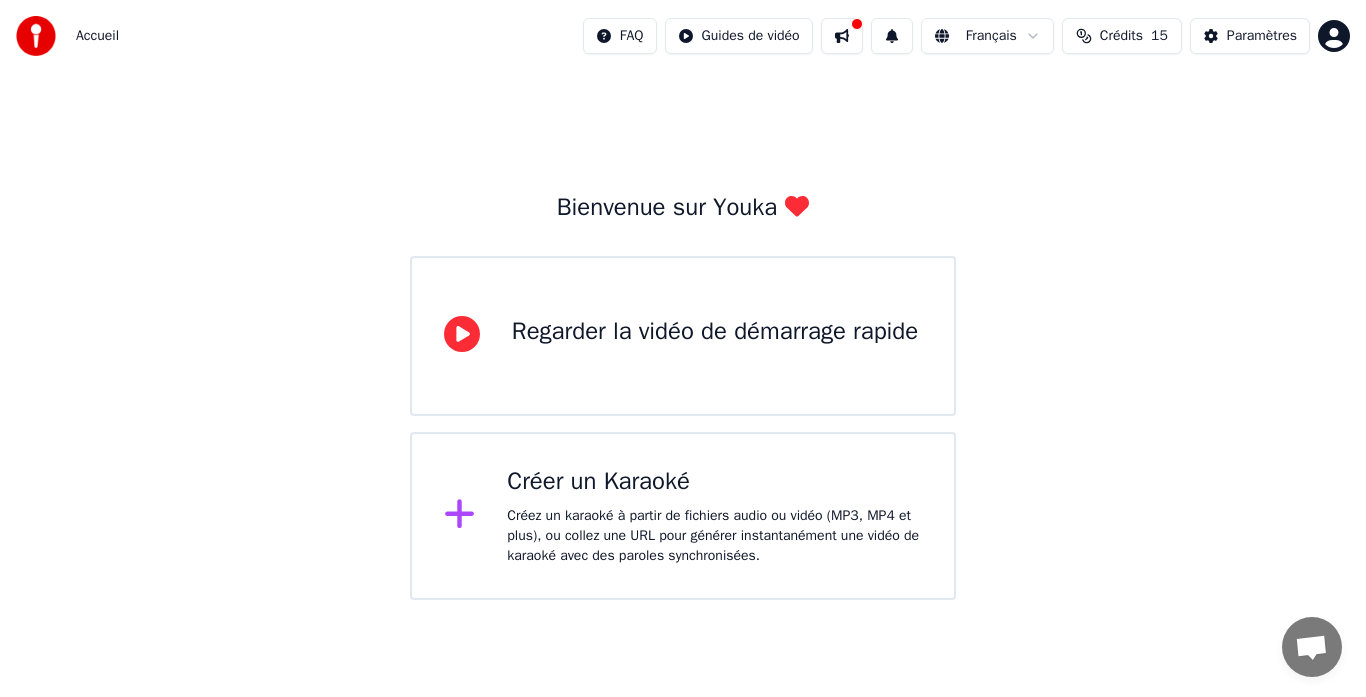 click on "Créer un Karaoké Créez un karaoké à partir de fichiers audio ou vidéo (MP3, MP4 et plus), ou collez une URL pour générer instantanément une vidéo de karaoké avec des paroles synchronisées." at bounding box center (714, 516) 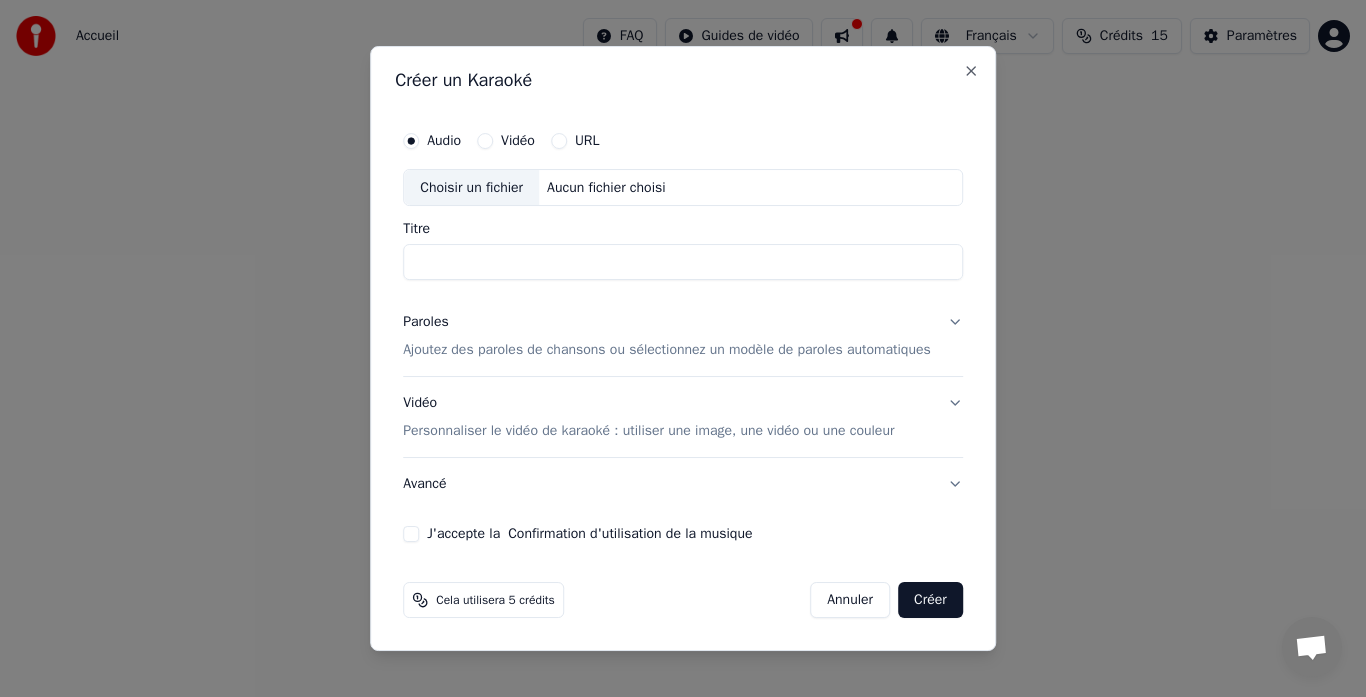 click on "Audio Vidéo URL" at bounding box center [683, 141] 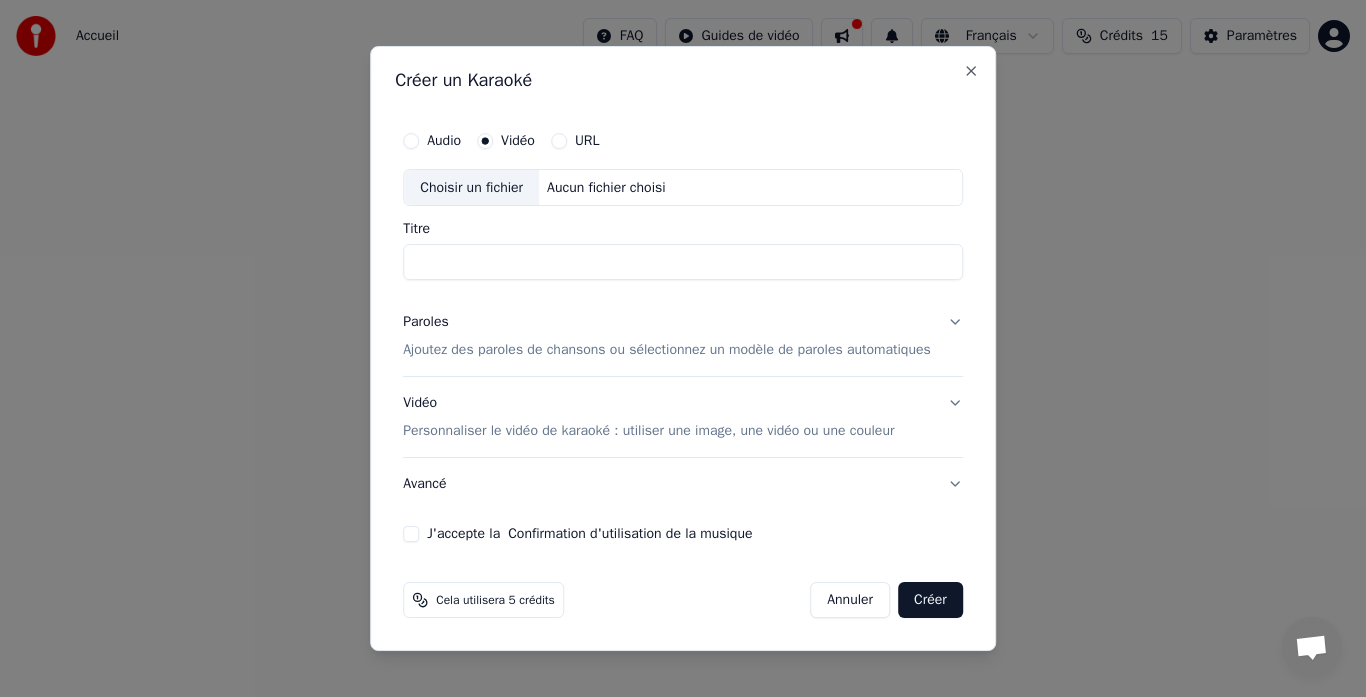 click on "Aucun fichier choisi" at bounding box center (606, 188) 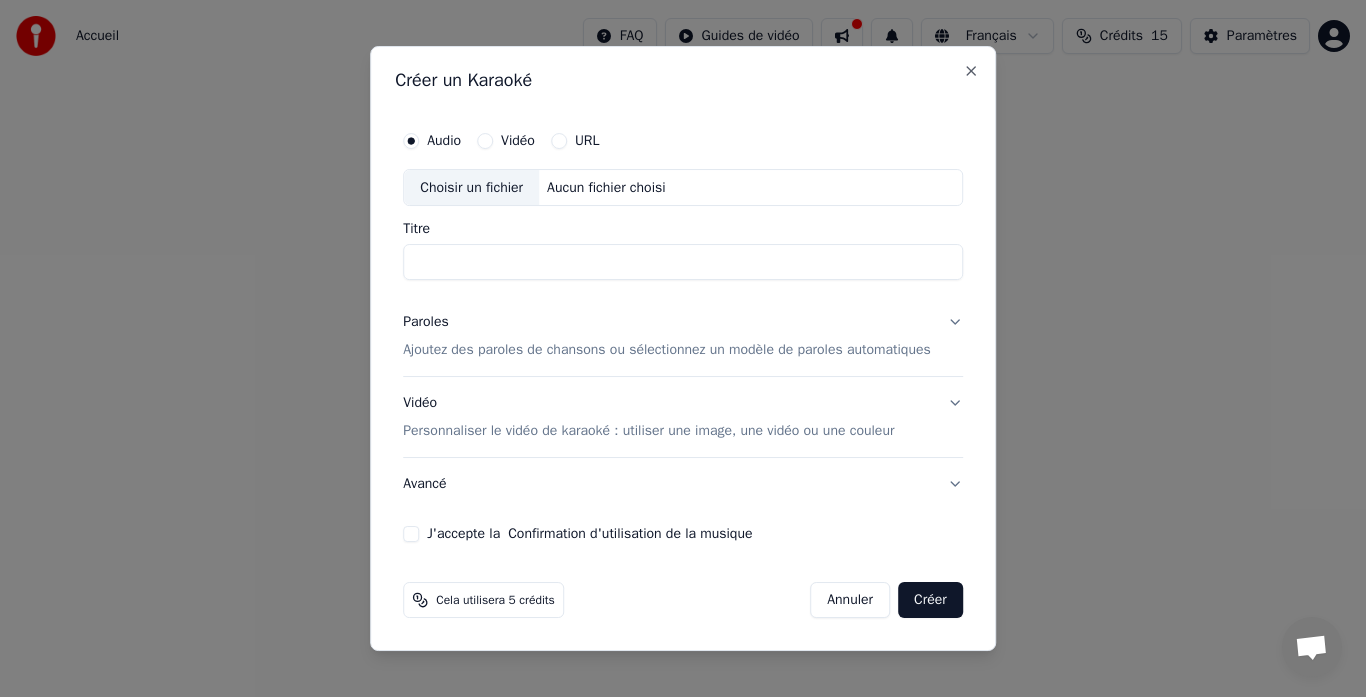 click on "Aucun fichier choisi" at bounding box center (606, 188) 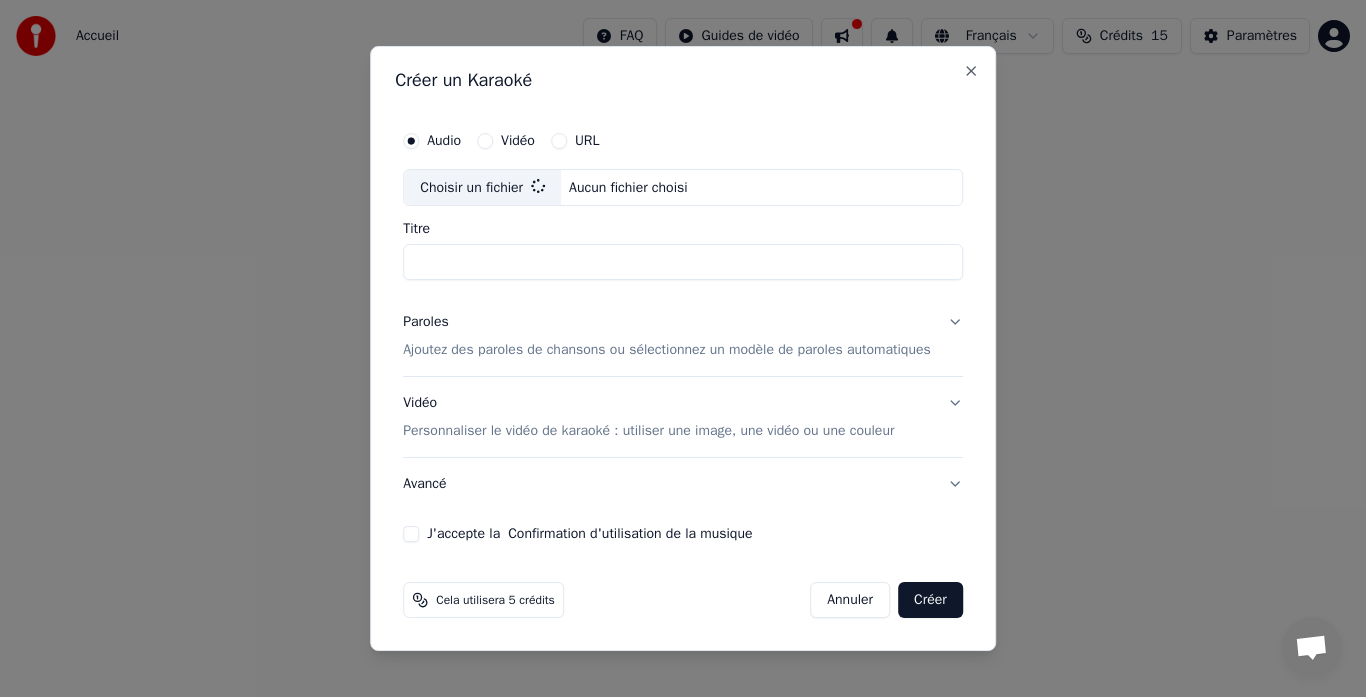 type on "**********" 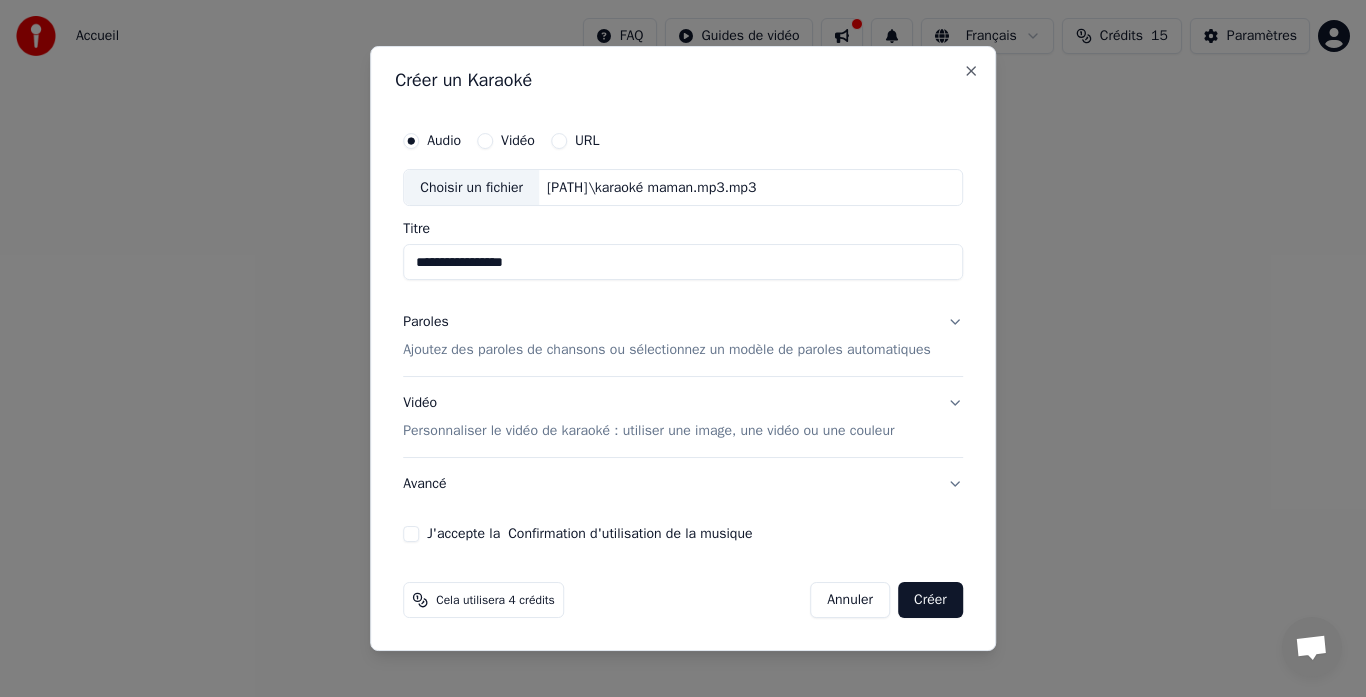 click on "Ajoutez des paroles de chansons ou sélectionnez un modèle de paroles automatiques" at bounding box center (667, 351) 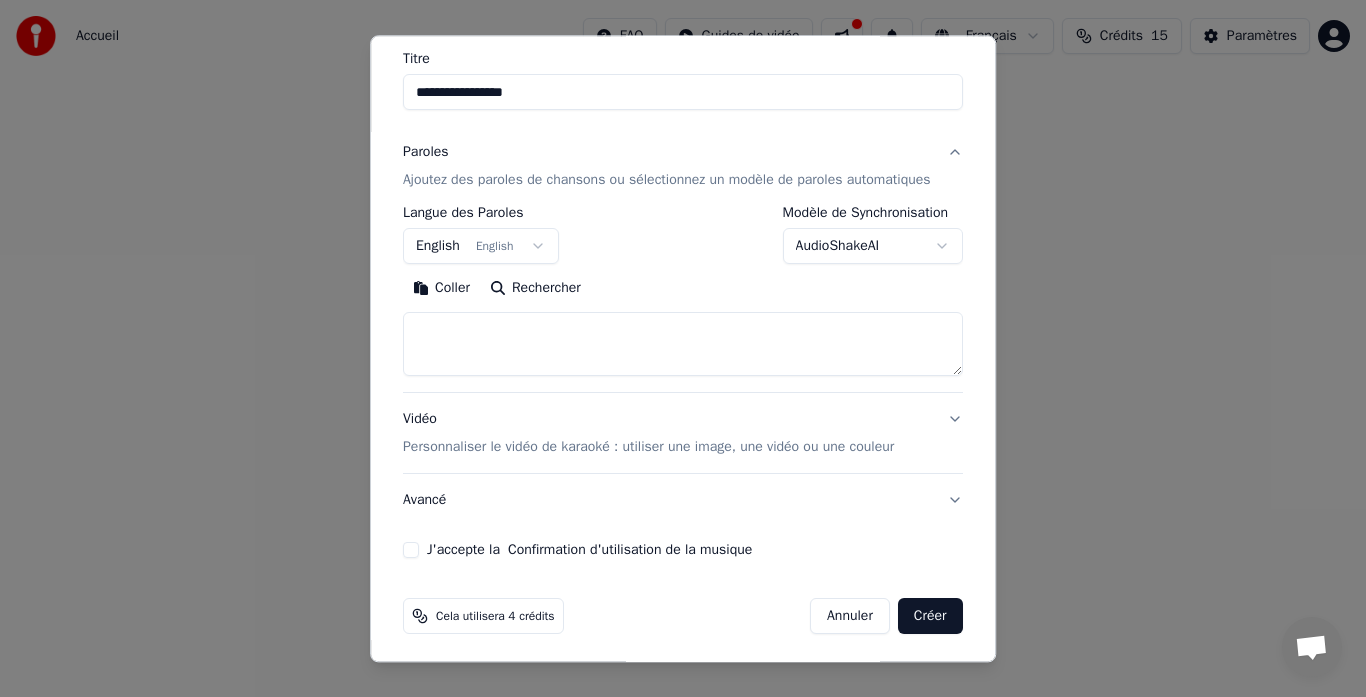scroll, scrollTop: 164, scrollLeft: 0, axis: vertical 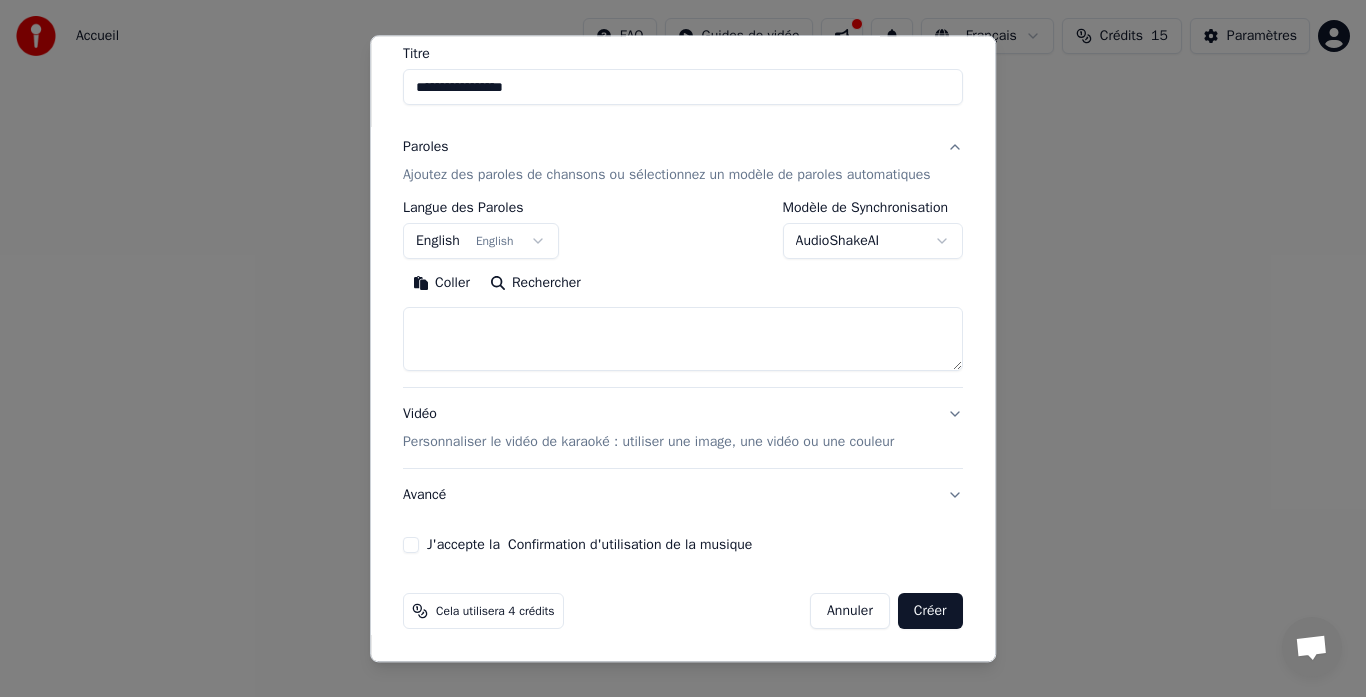 click on "English English" at bounding box center [481, 242] 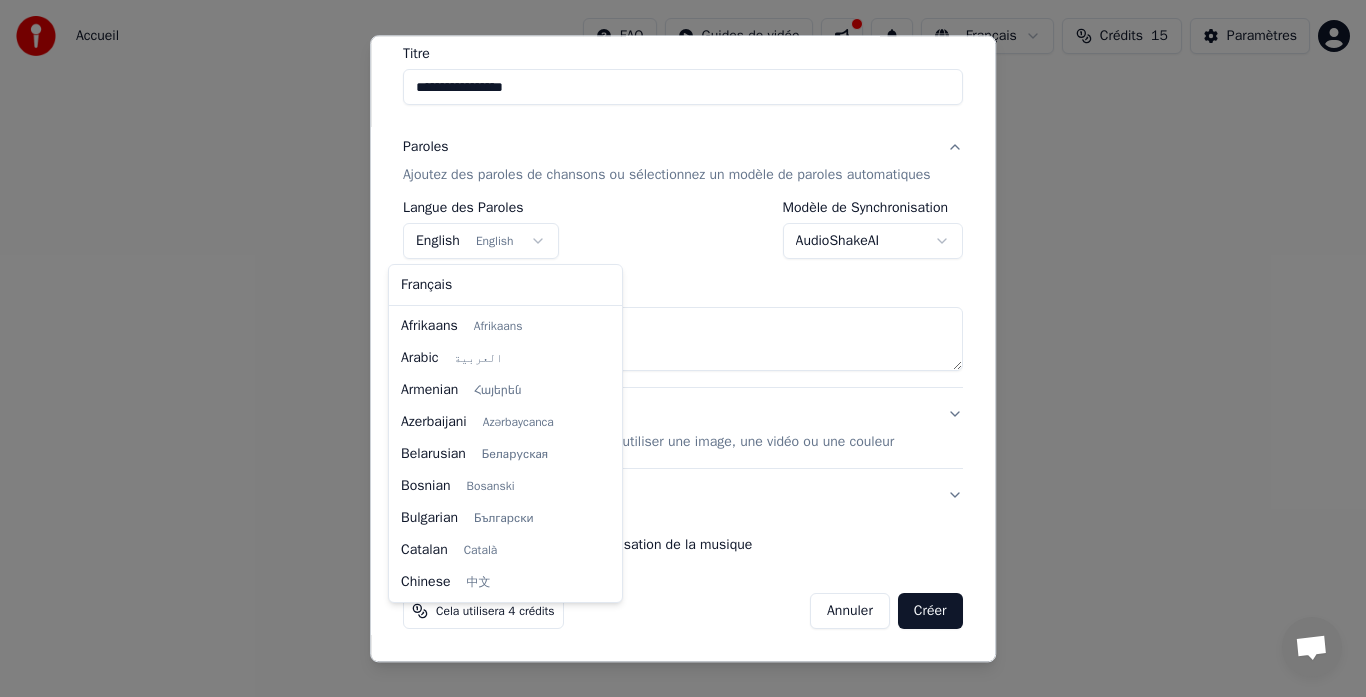 scroll, scrollTop: 160, scrollLeft: 0, axis: vertical 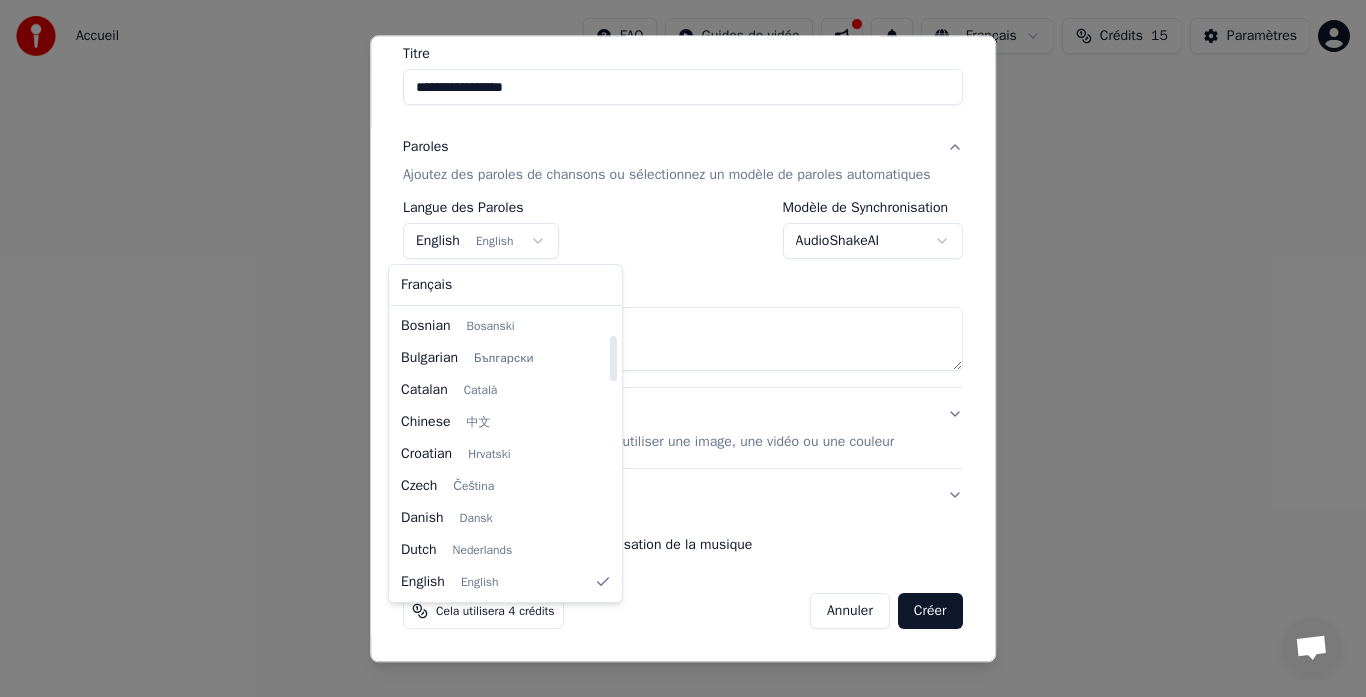 select on "**" 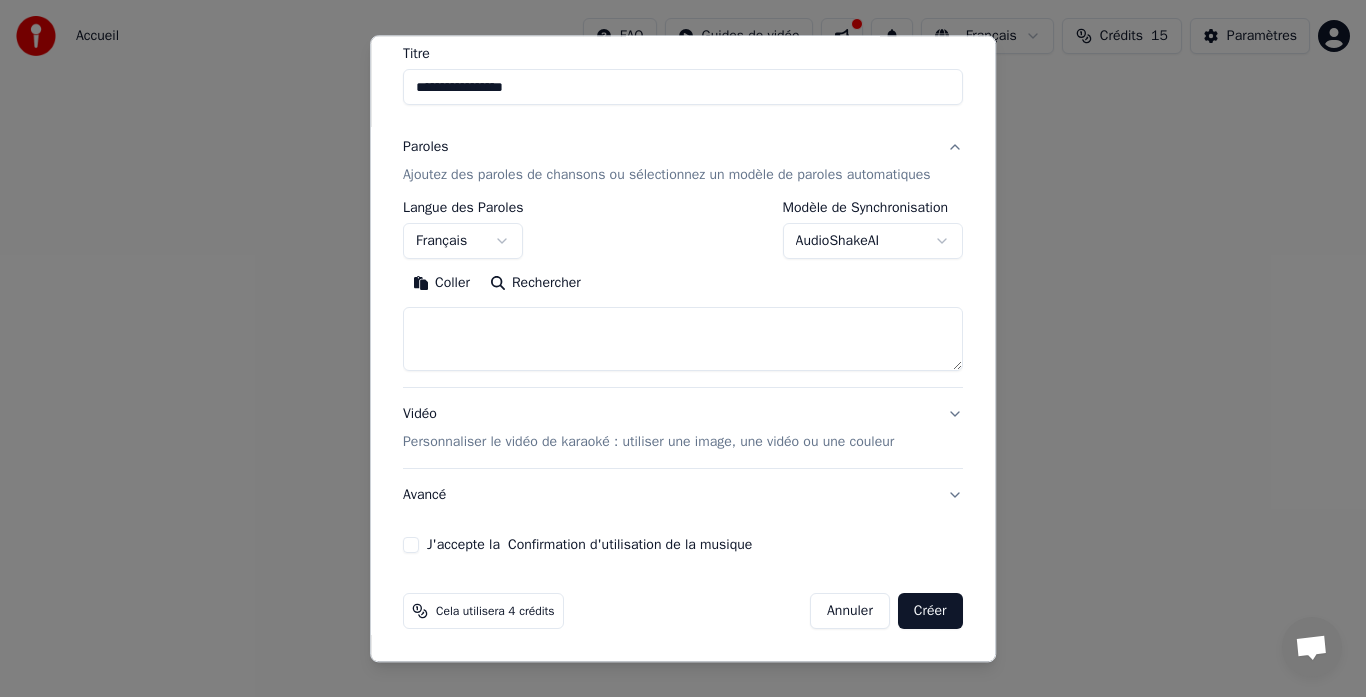 click on "**********" at bounding box center (683, 300) 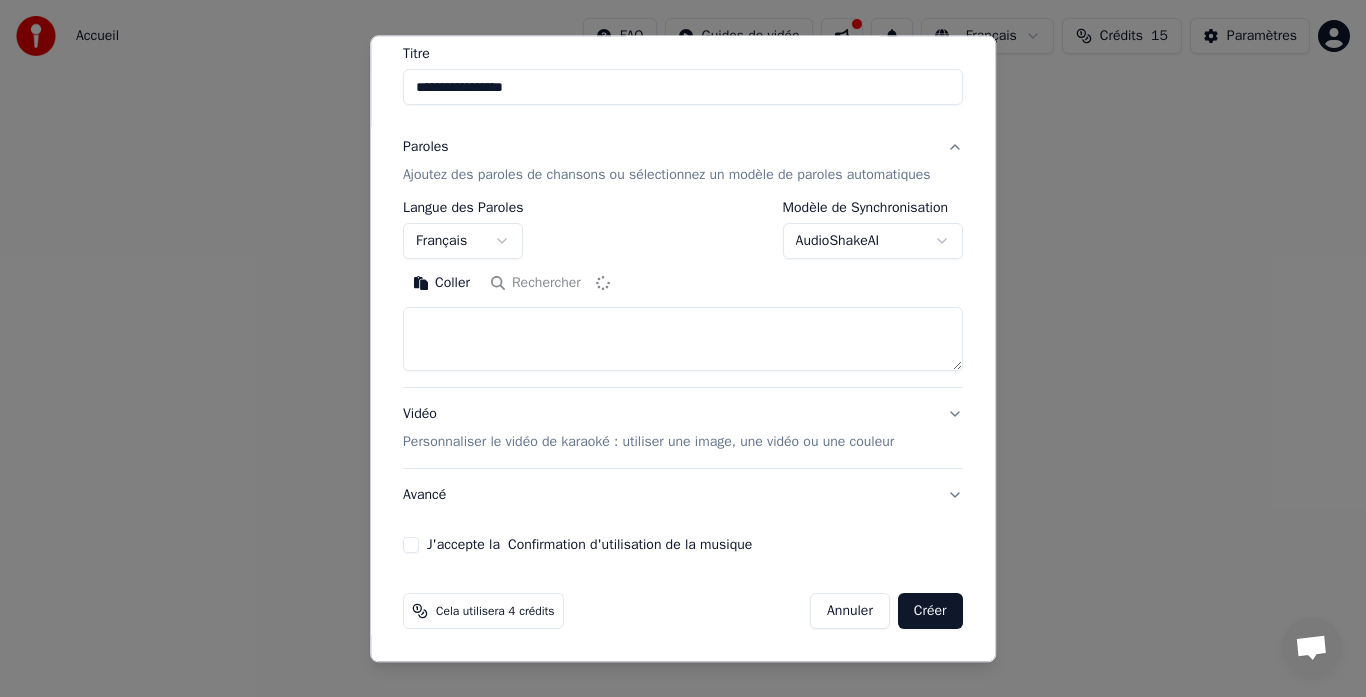 click on "J'accepte la   Confirmation d'utilisation de la musique" at bounding box center [411, 546] 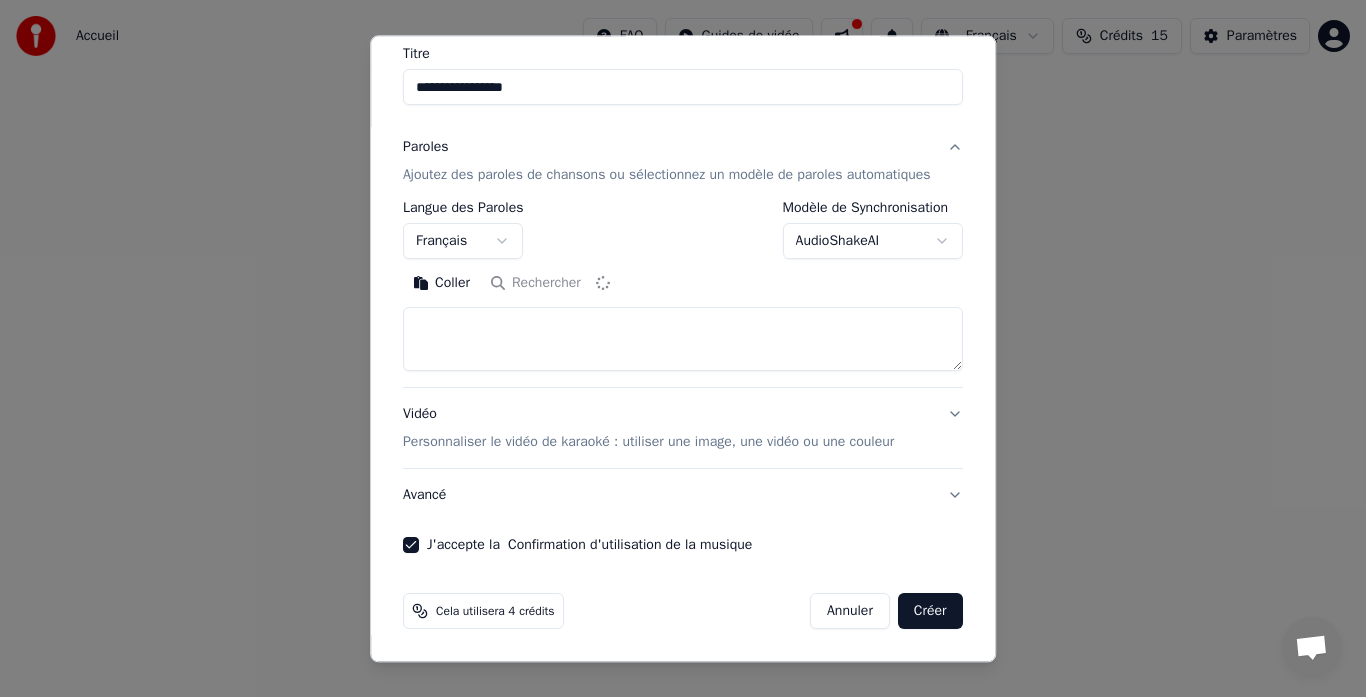 click on "Avancé" at bounding box center (683, 496) 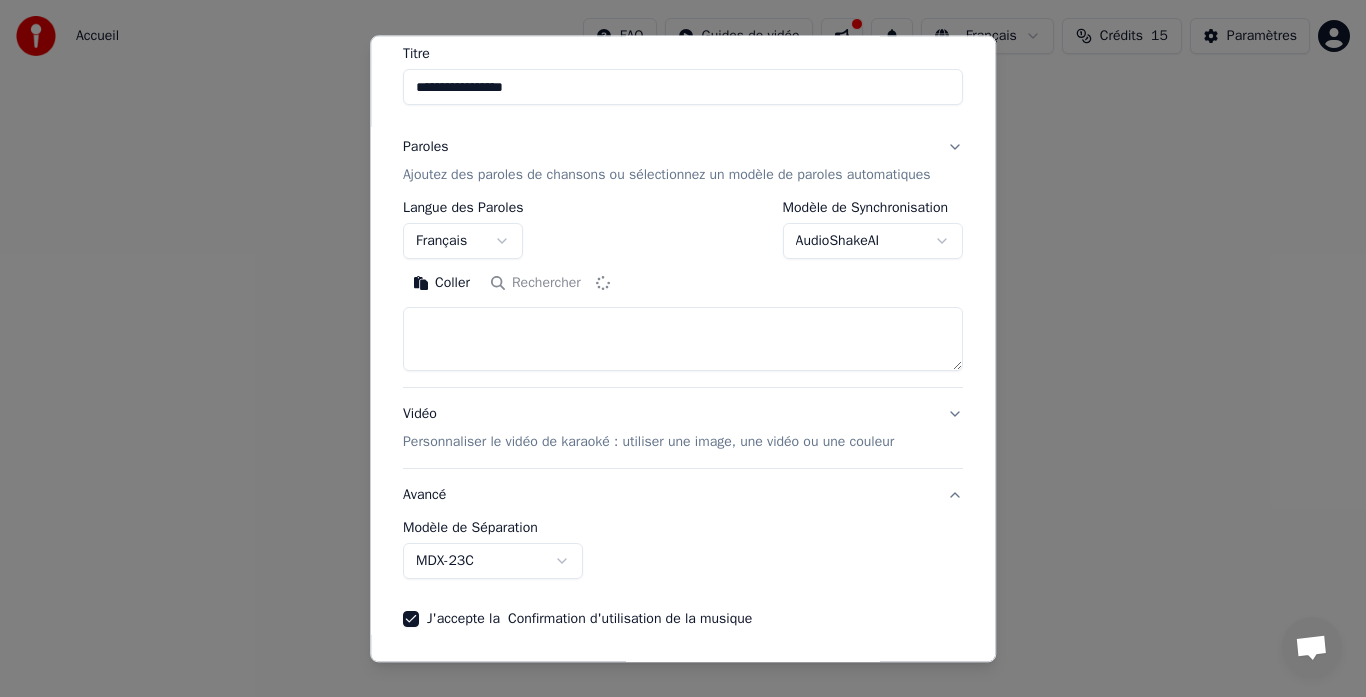 scroll, scrollTop: 53, scrollLeft: 0, axis: vertical 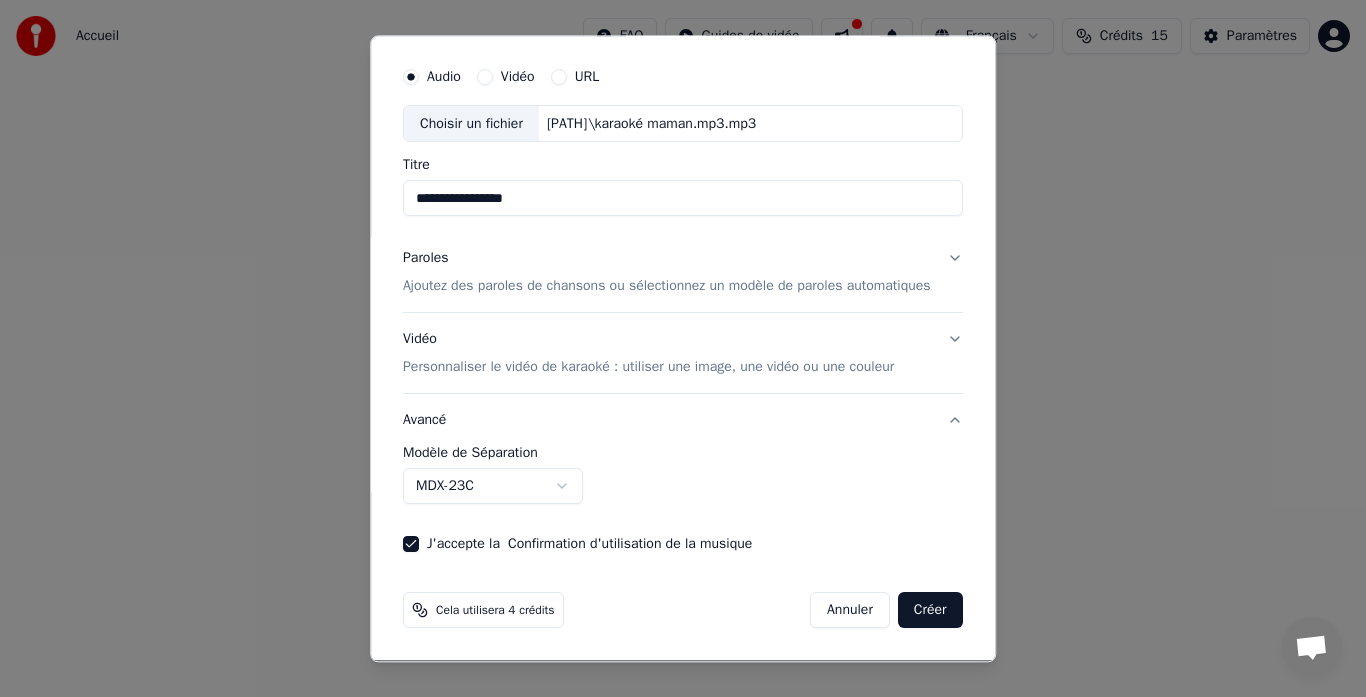 click on "Ajoutez des paroles de chansons ou sélectionnez un modèle de paroles automatiques" at bounding box center (667, 287) 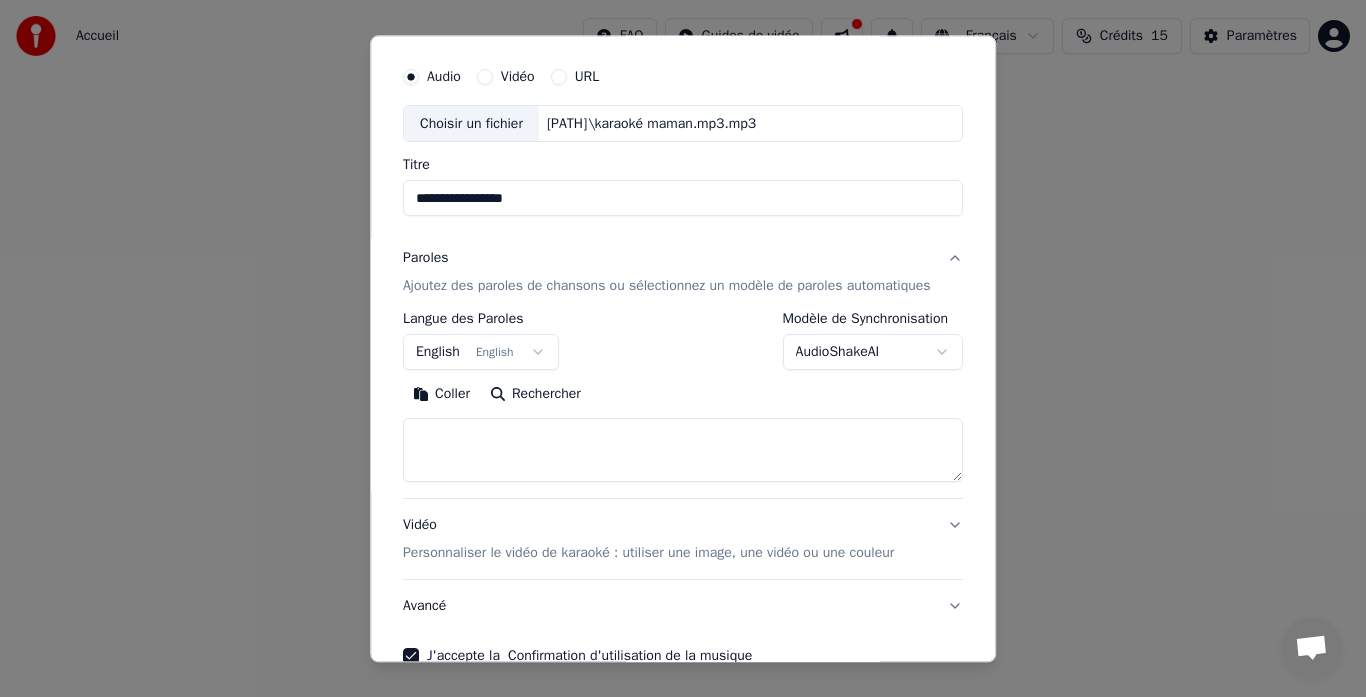 click at bounding box center (683, 451) 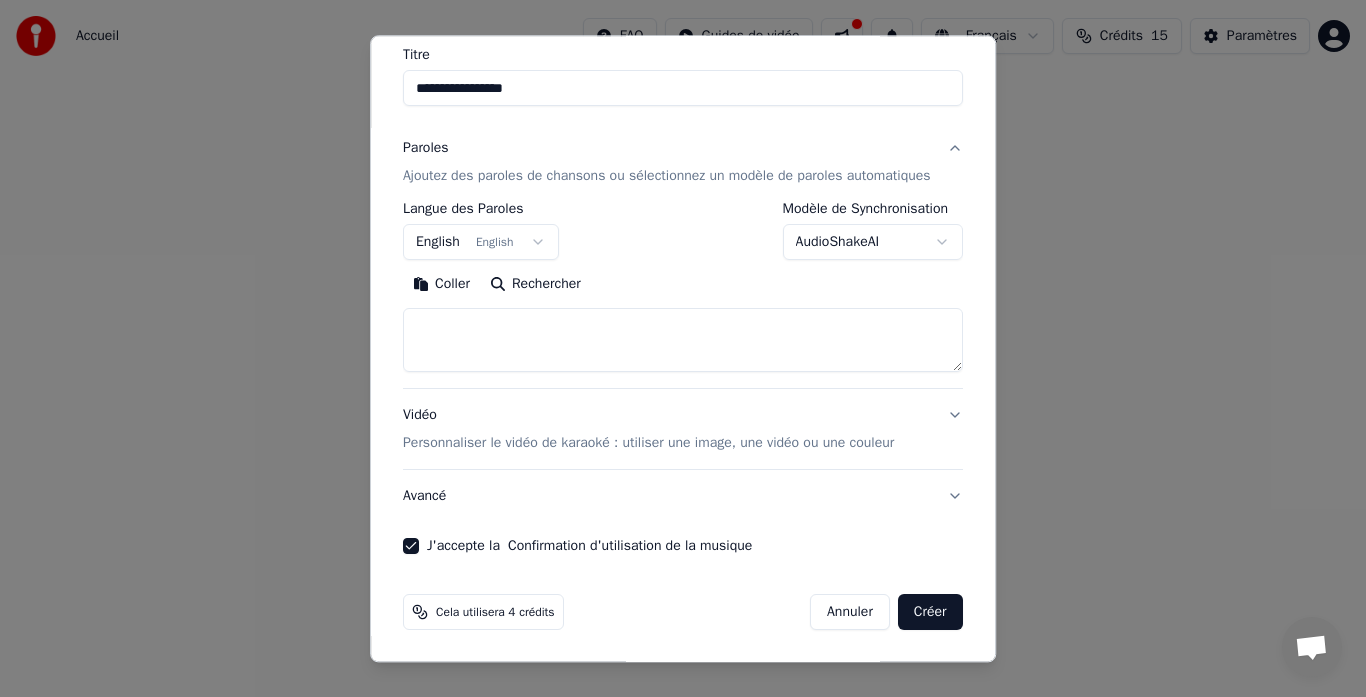 scroll, scrollTop: 164, scrollLeft: 0, axis: vertical 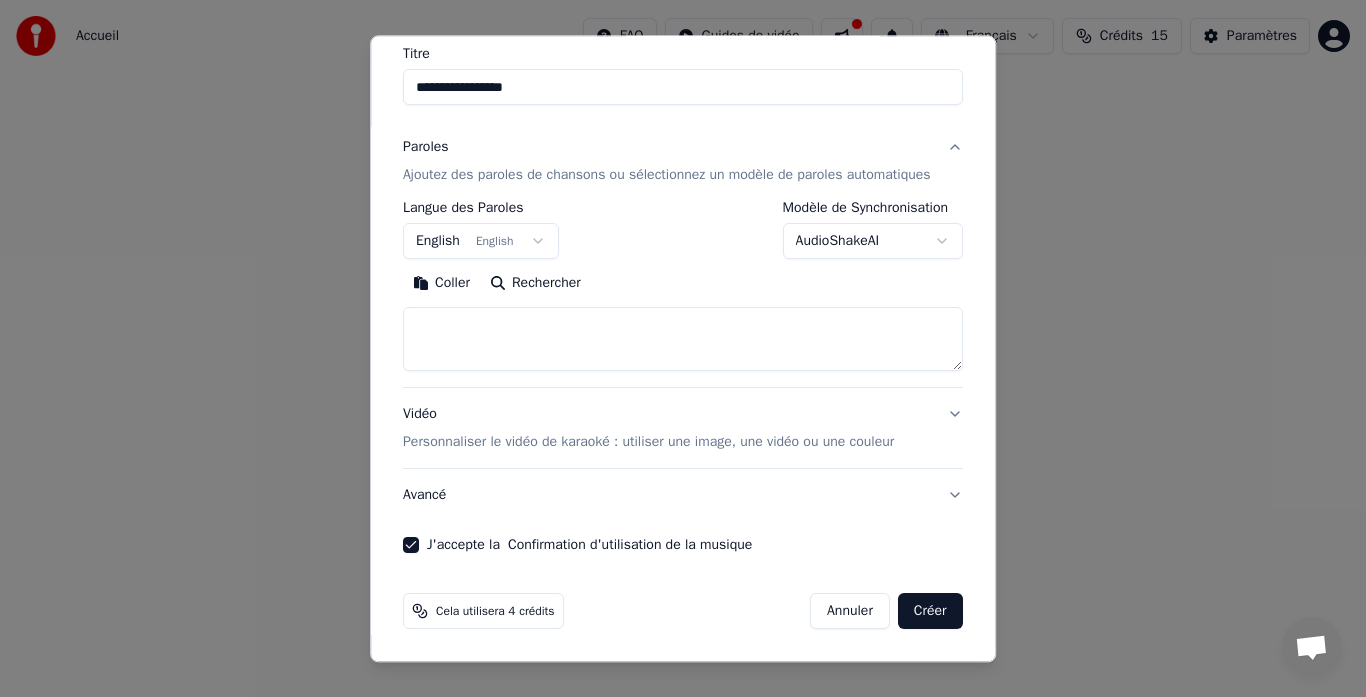 click on "AudioShakeAI" at bounding box center [873, 242] 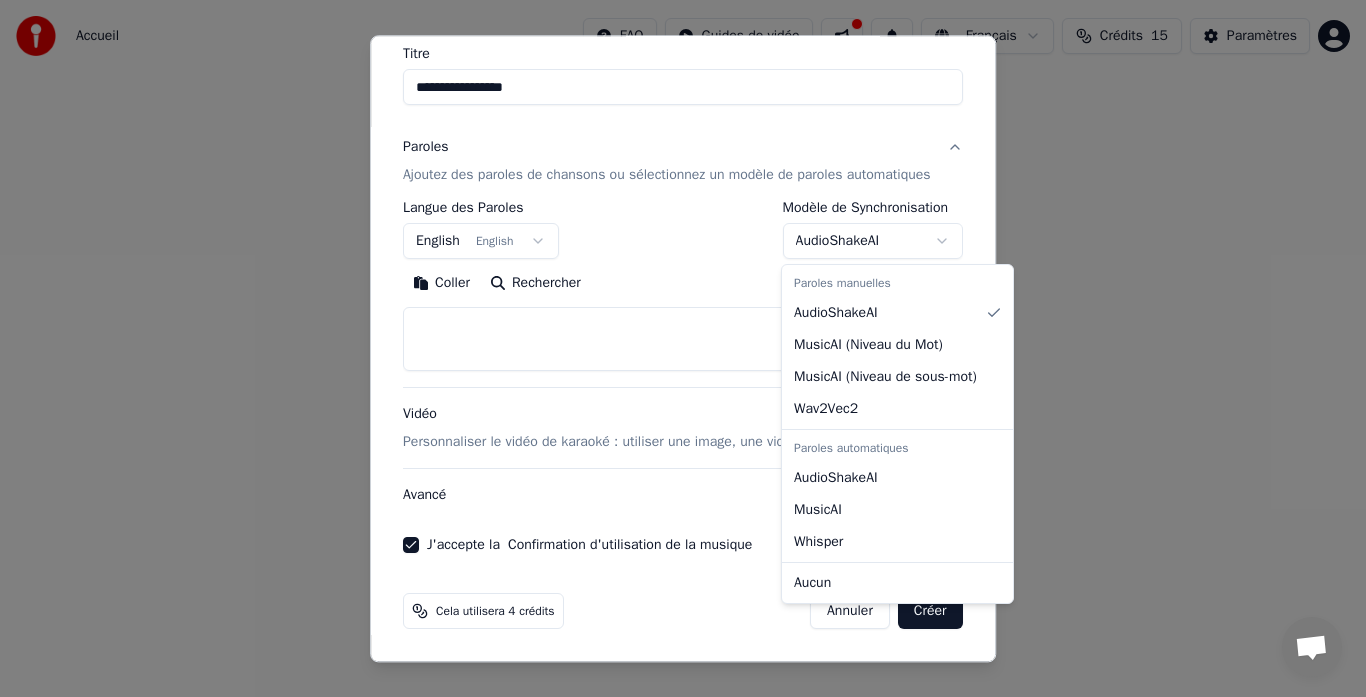 click on "**********" at bounding box center [683, 300] 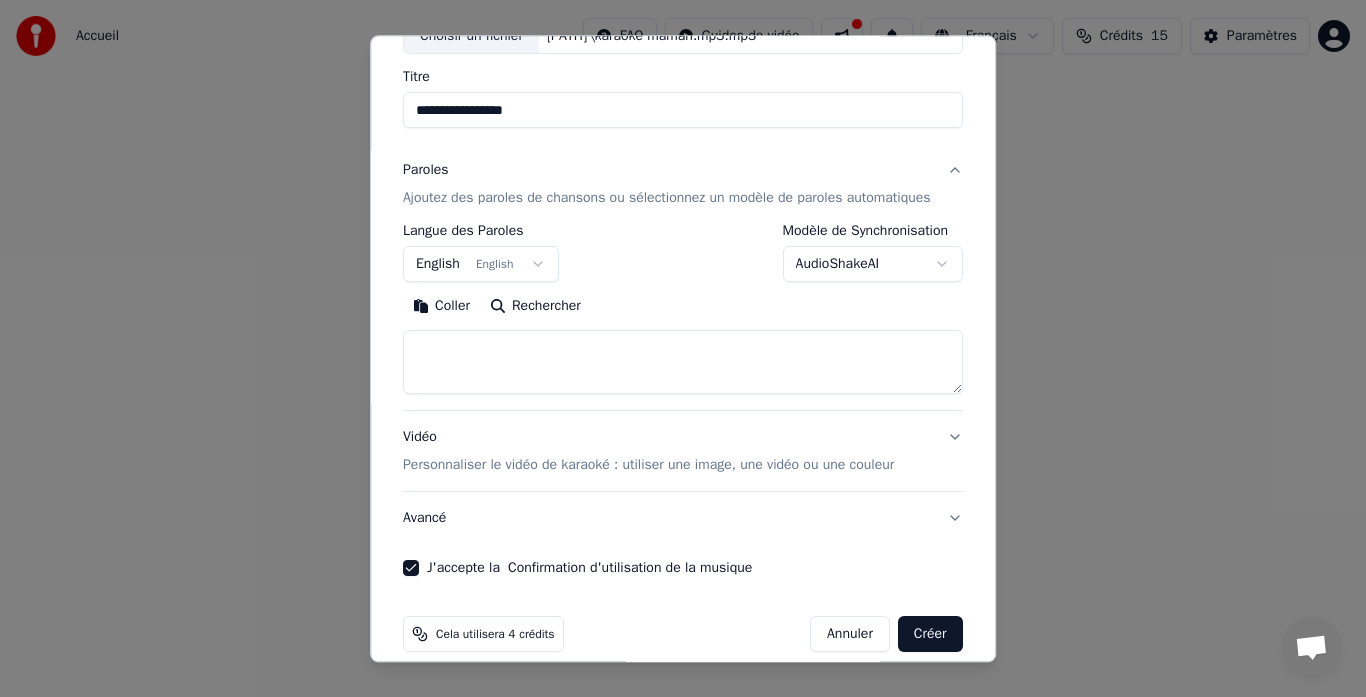 scroll, scrollTop: 164, scrollLeft: 0, axis: vertical 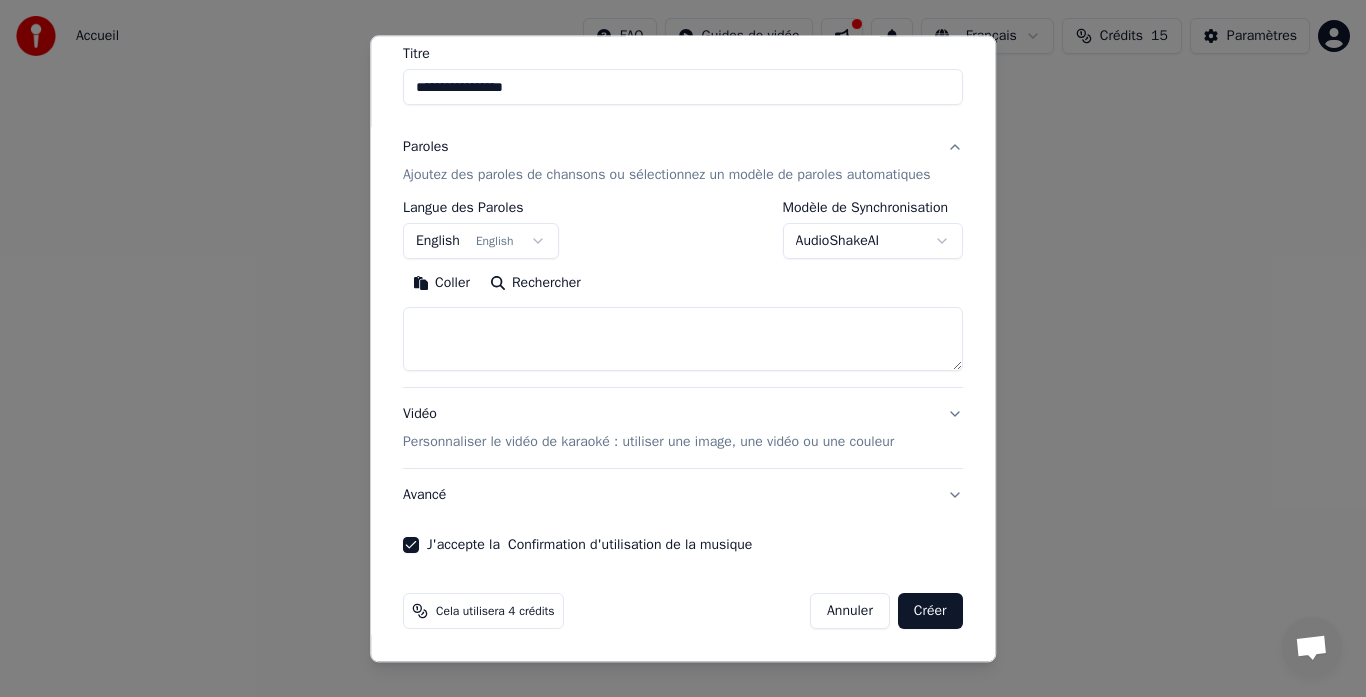click on "Cela utilisera 4 crédits" at bounding box center [495, 612] 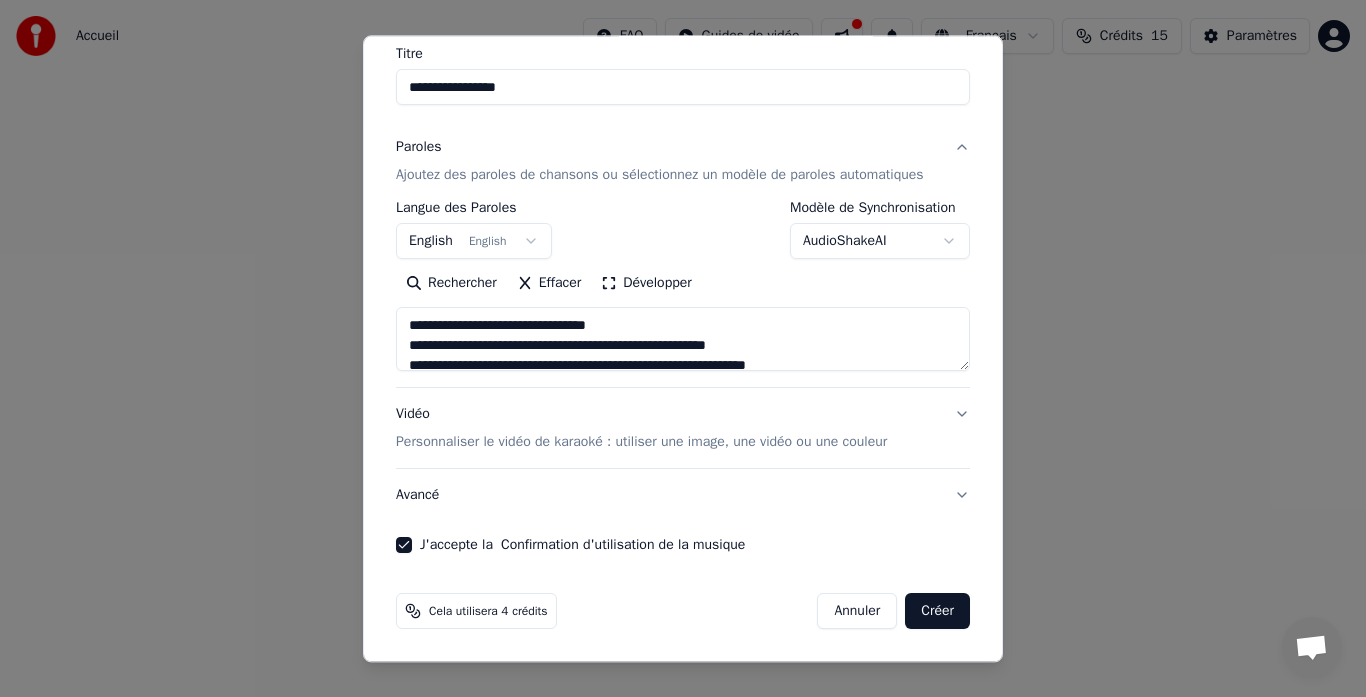 click at bounding box center [683, 340] 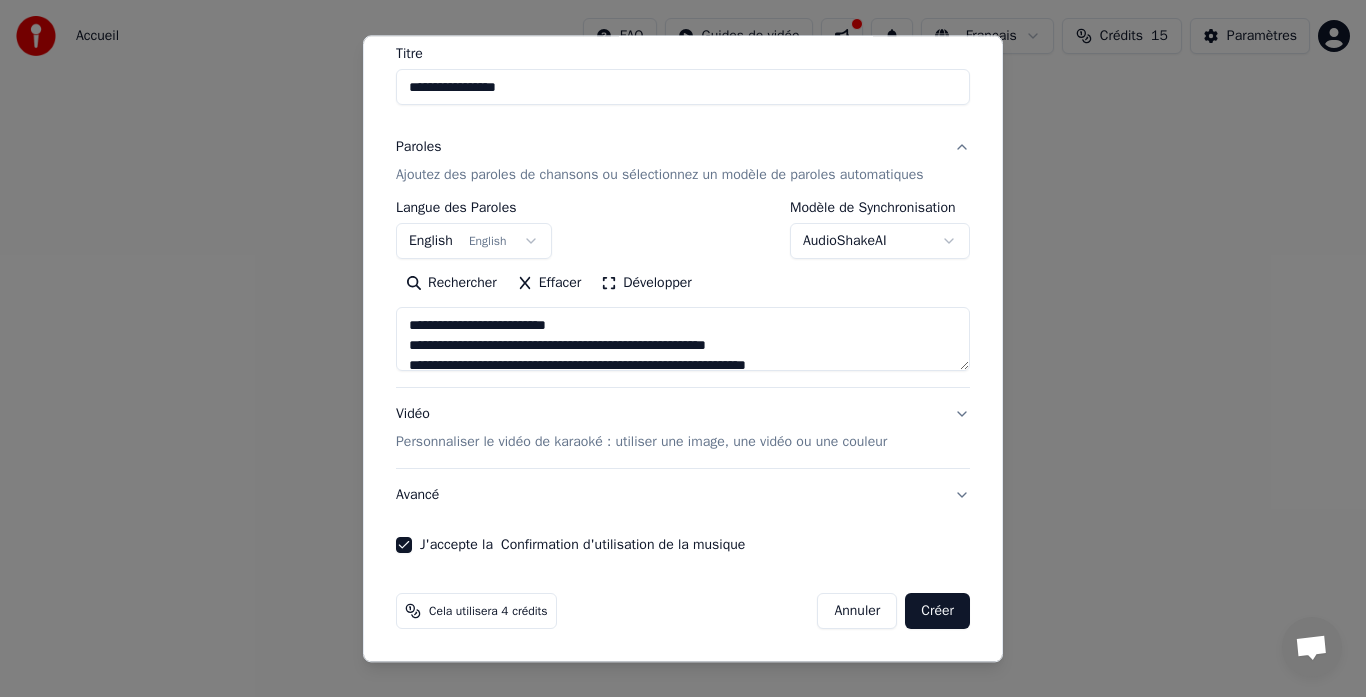 drag, startPoint x: 449, startPoint y: 348, endPoint x: 390, endPoint y: 347, distance: 59.008472 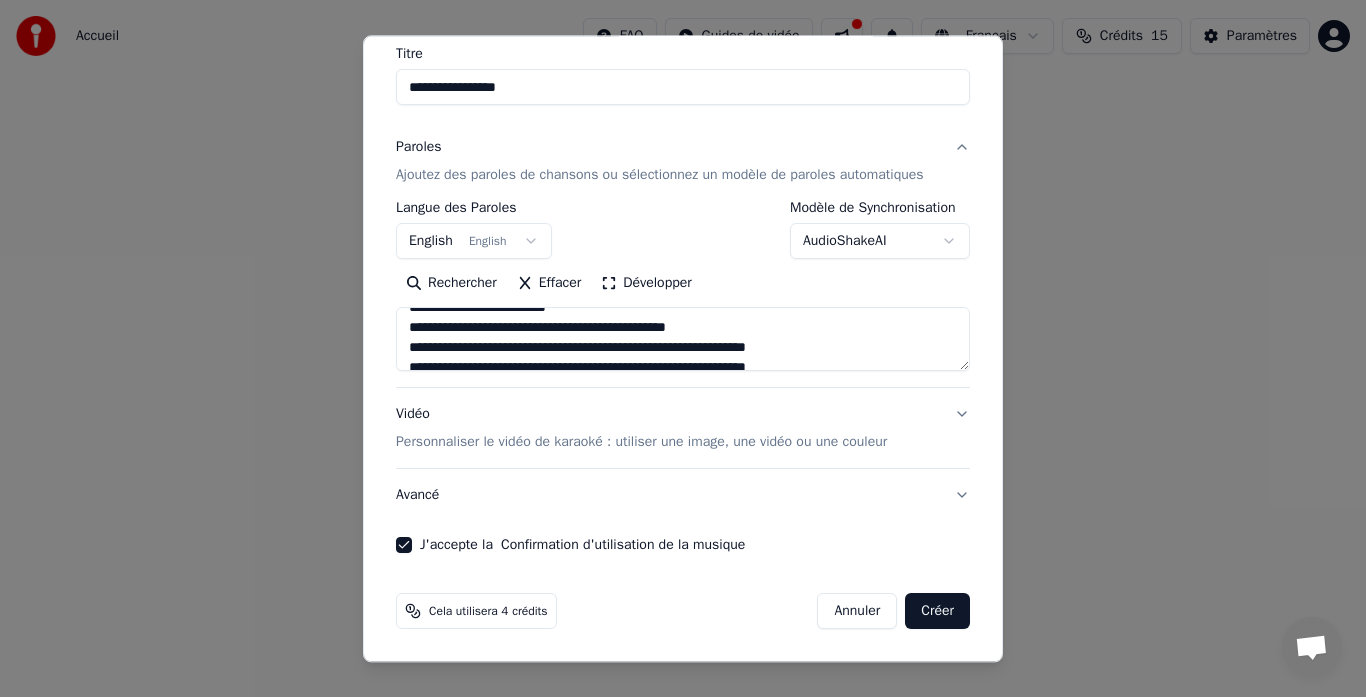 scroll, scrollTop: 0, scrollLeft: 0, axis: both 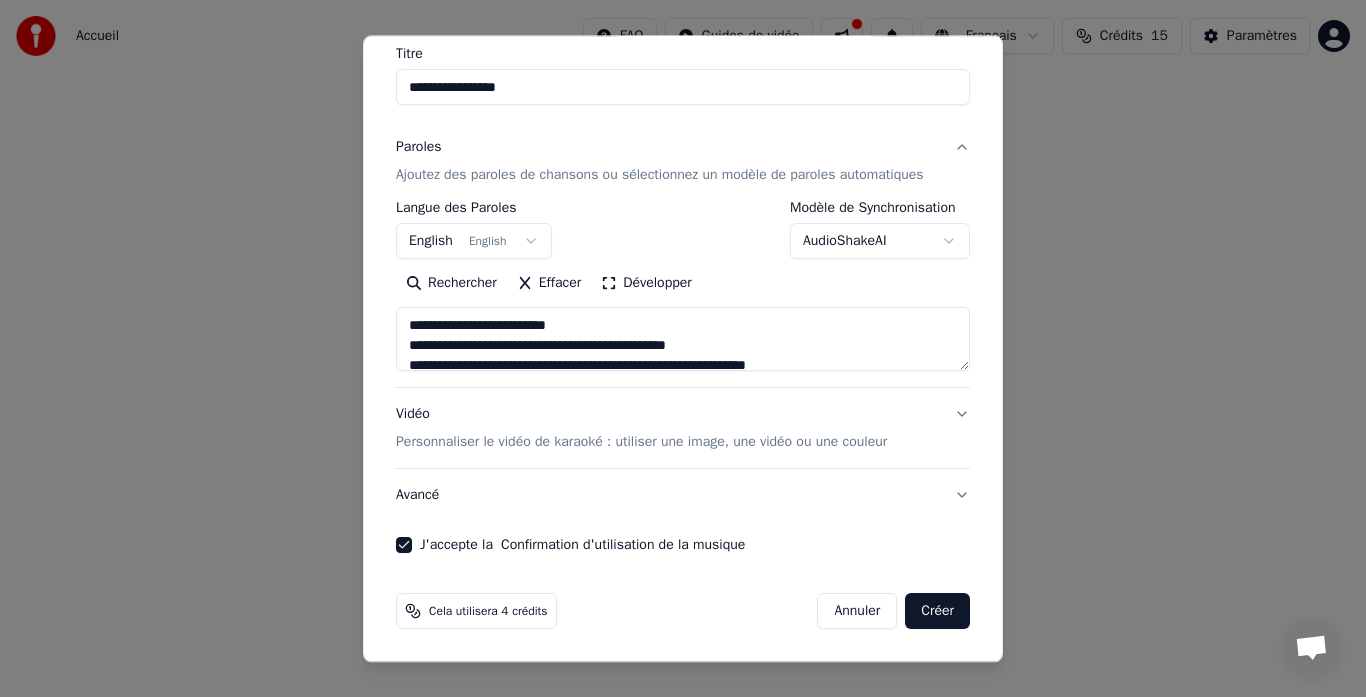click at bounding box center (683, 340) 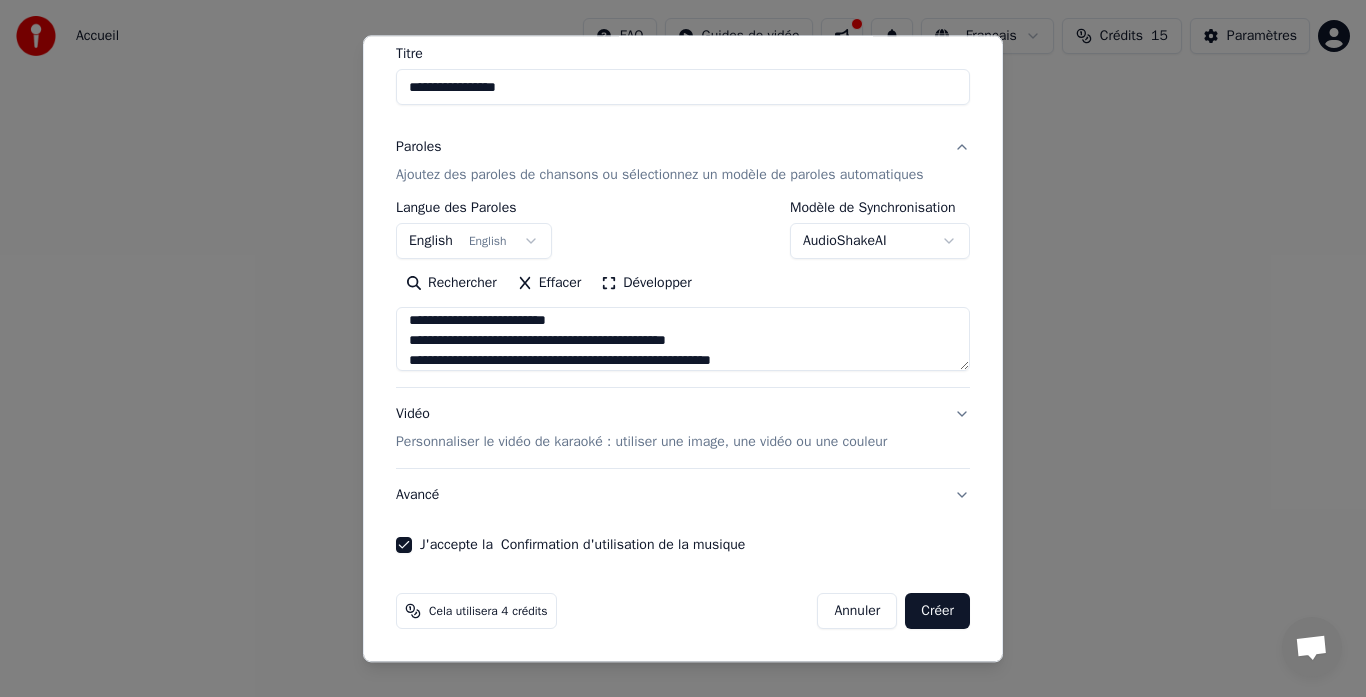 scroll, scrollTop: 45, scrollLeft: 0, axis: vertical 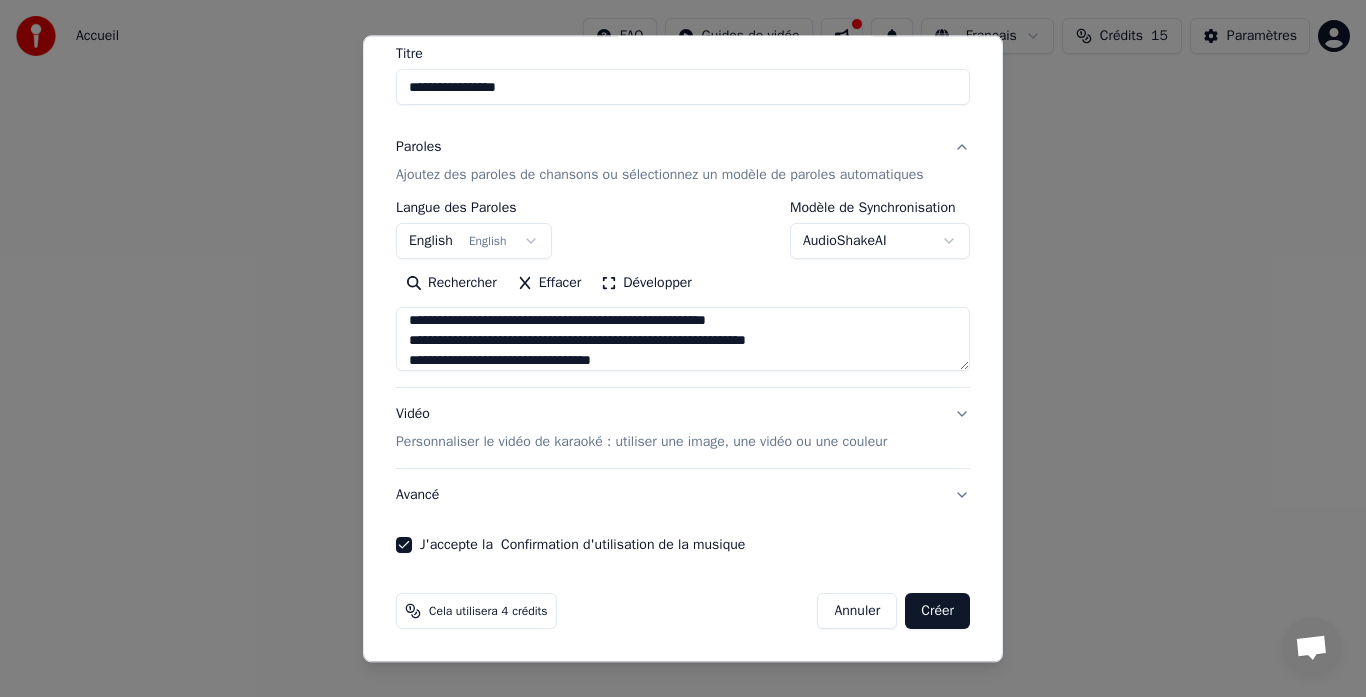 click at bounding box center (683, 340) 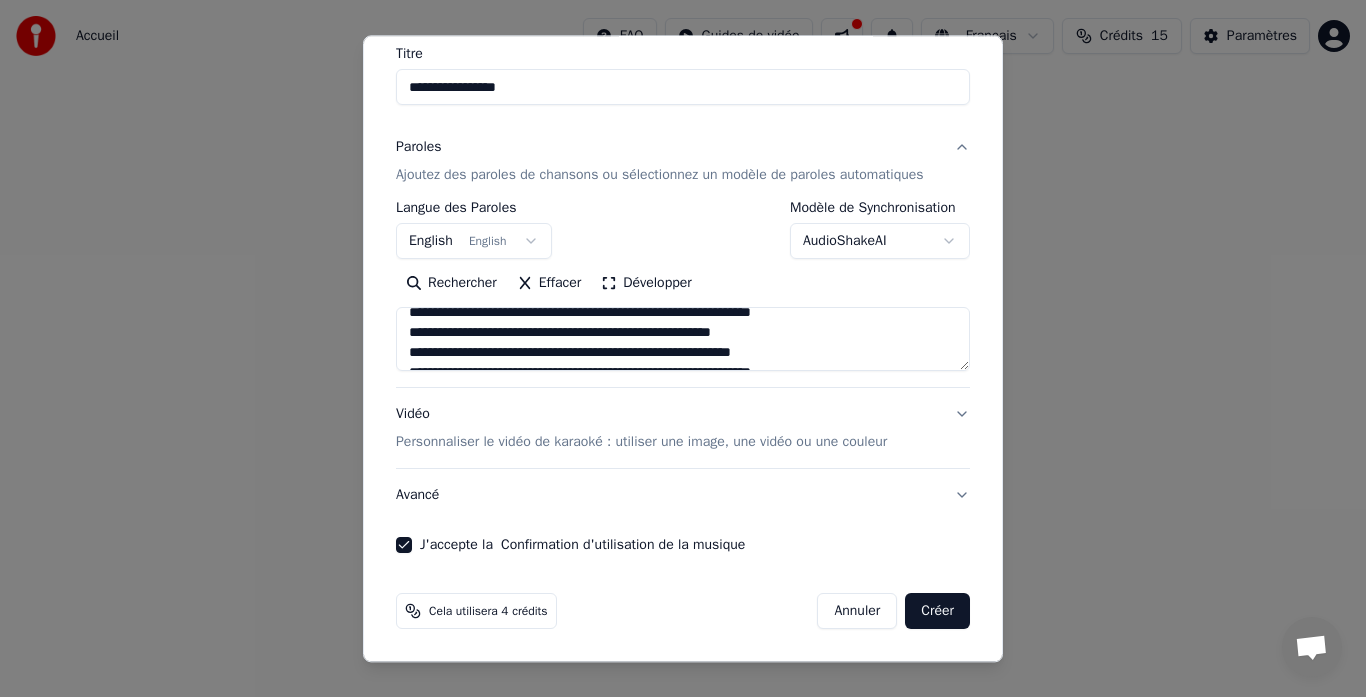scroll, scrollTop: 333, scrollLeft: 0, axis: vertical 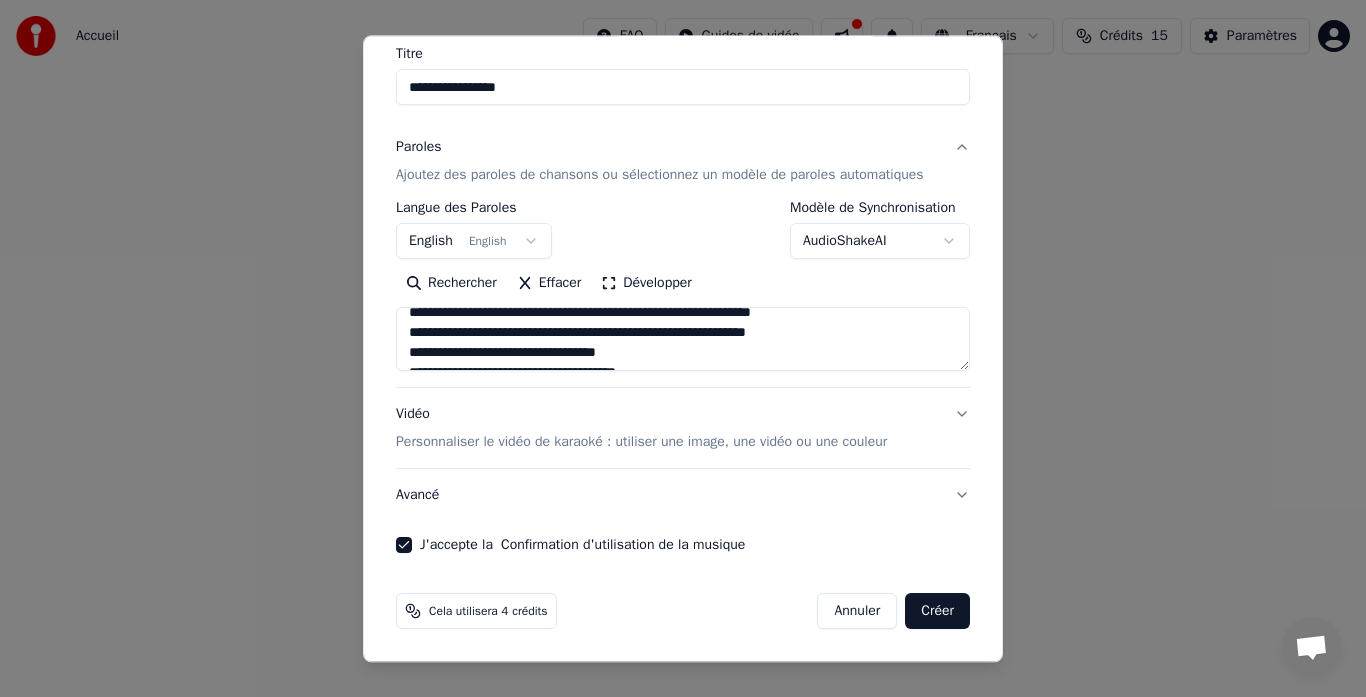 drag, startPoint x: 444, startPoint y: 361, endPoint x: 415, endPoint y: 362, distance: 29.017237 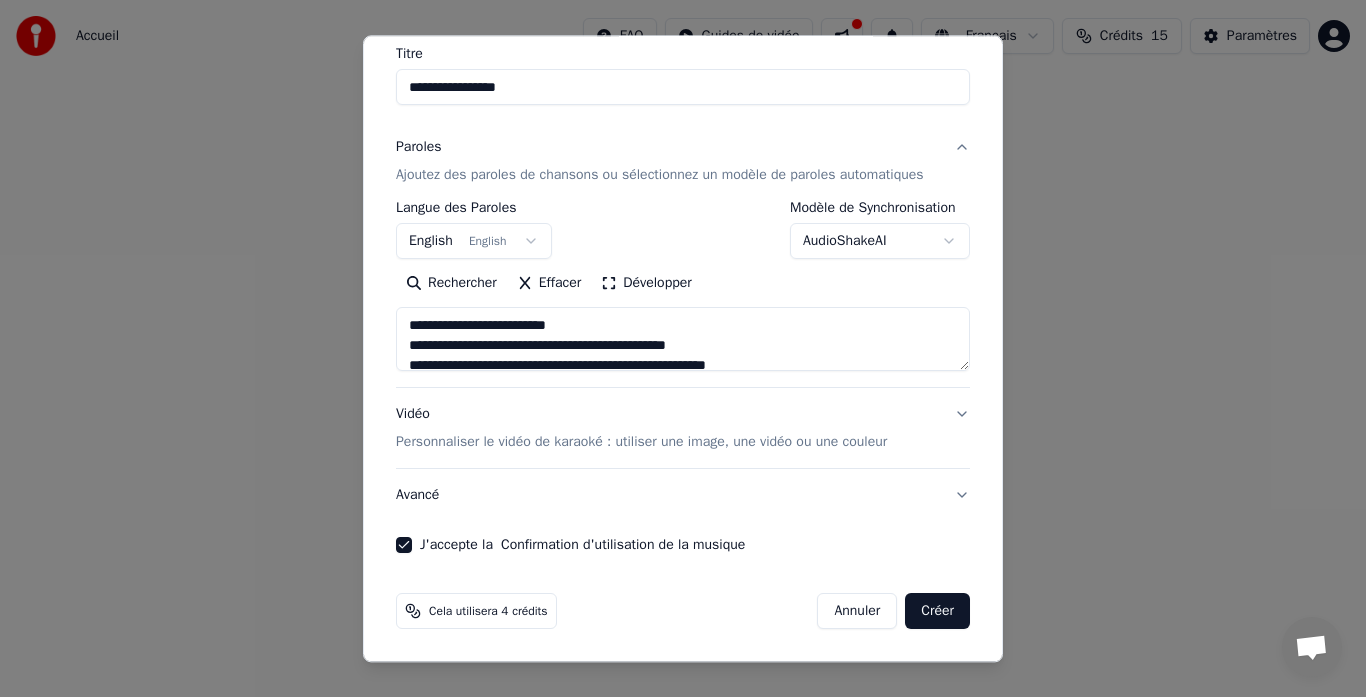 scroll, scrollTop: 0, scrollLeft: 0, axis: both 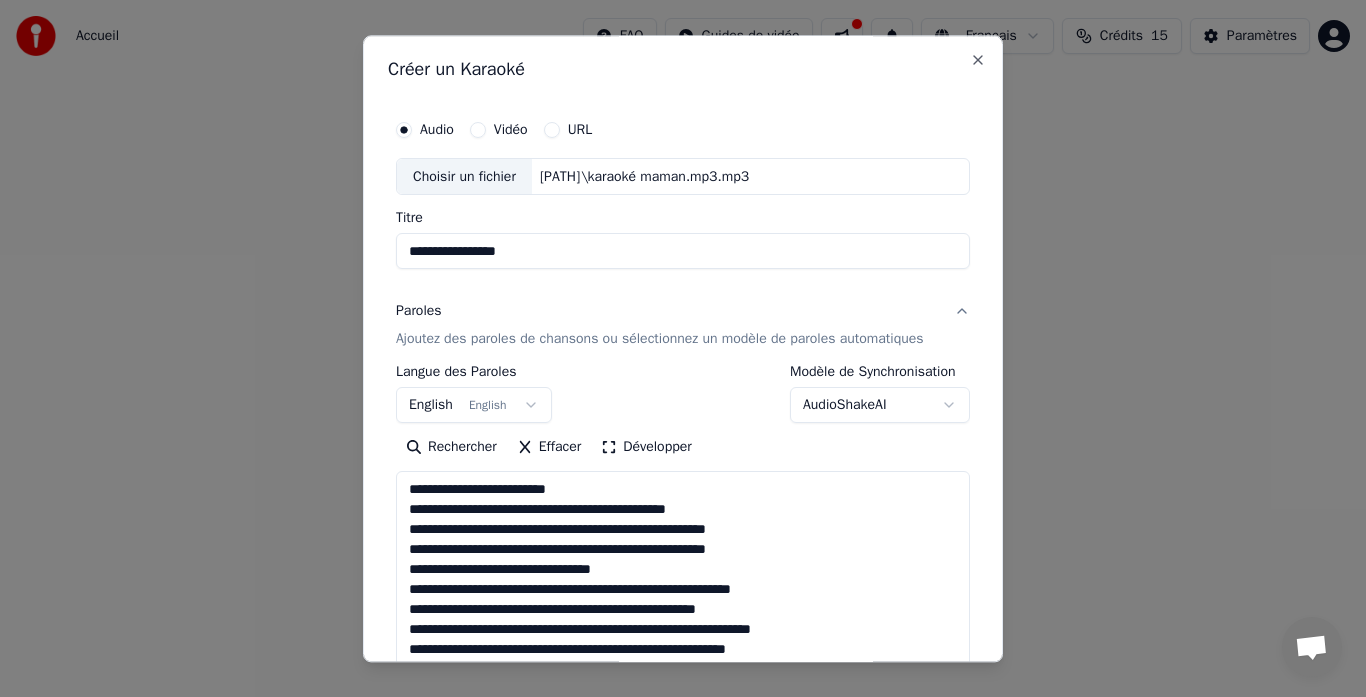 drag, startPoint x: 956, startPoint y: 524, endPoint x: 901, endPoint y: 590, distance: 85.91275 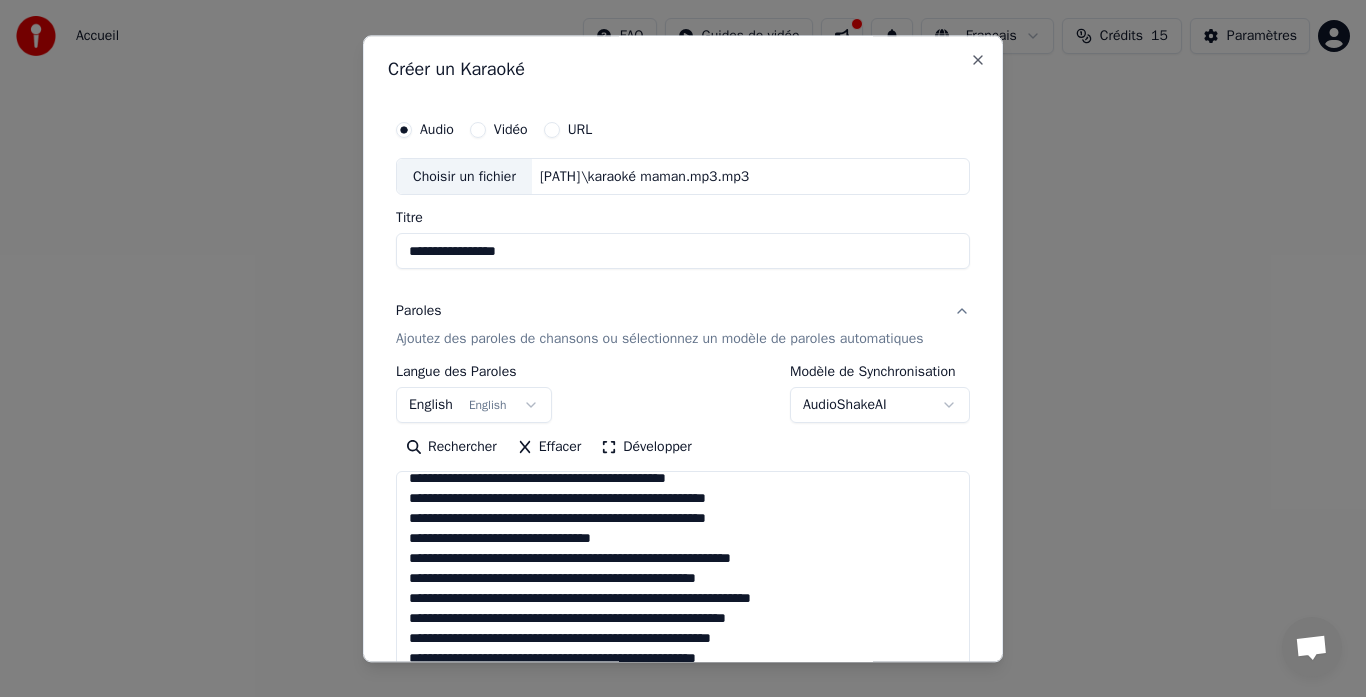 scroll, scrollTop: 100, scrollLeft: 0, axis: vertical 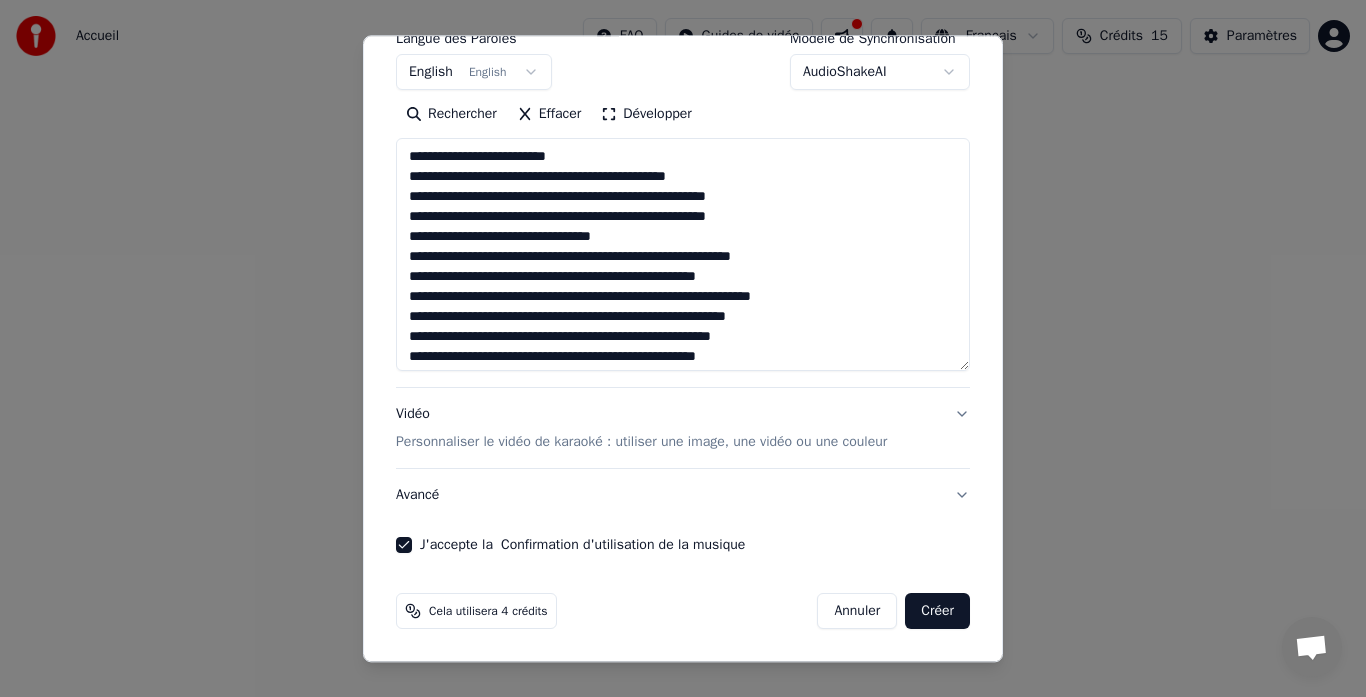 click at bounding box center (683, 255) 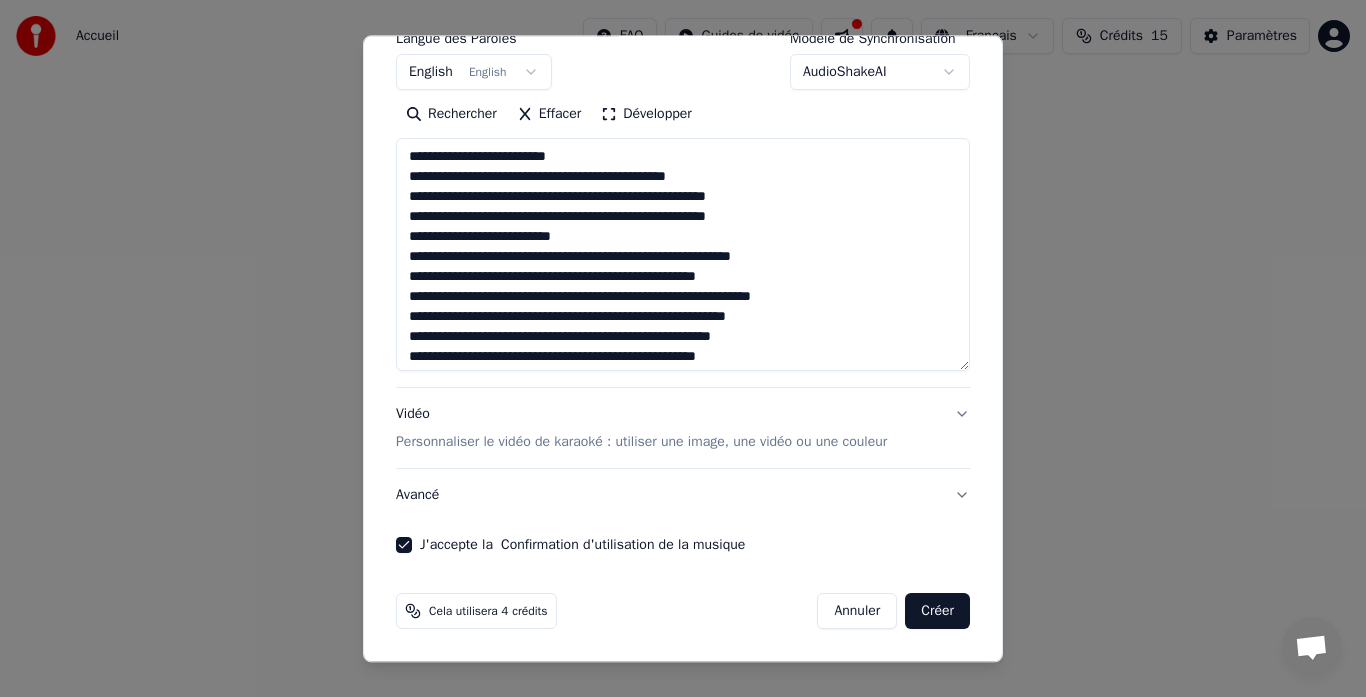 drag, startPoint x: 449, startPoint y: 256, endPoint x: 403, endPoint y: 264, distance: 46.69047 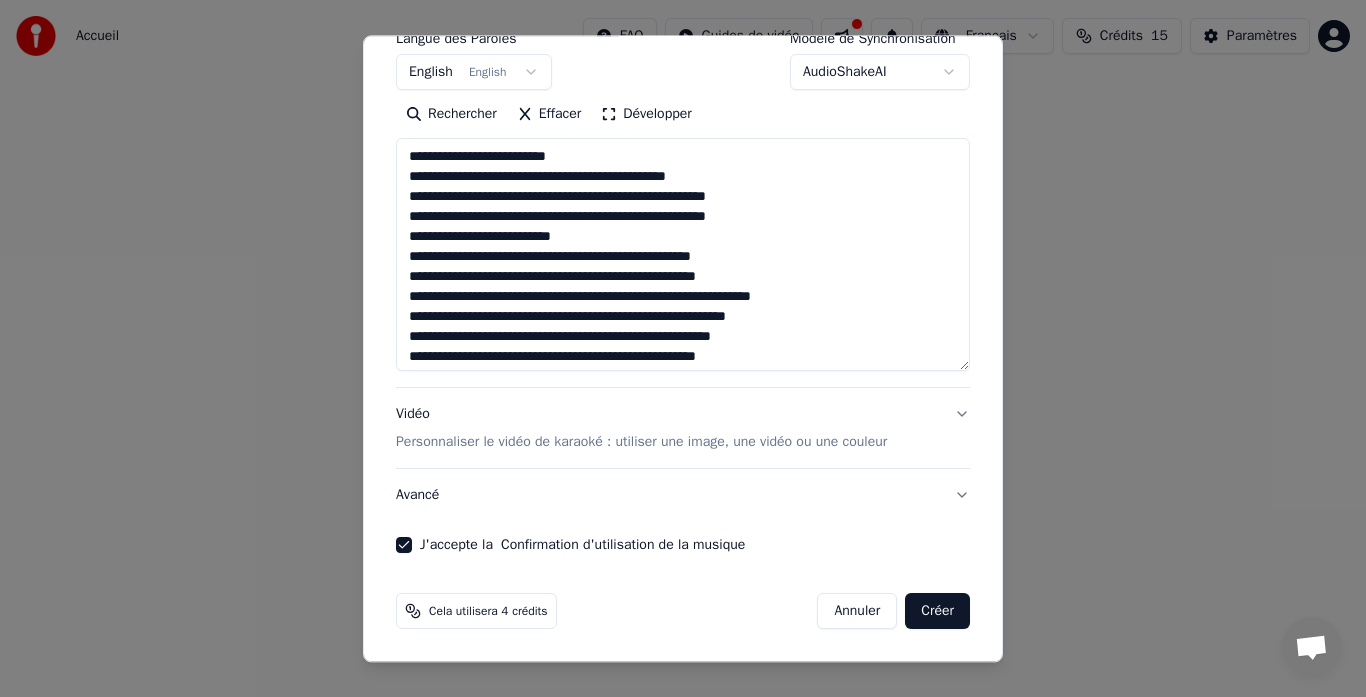 drag, startPoint x: 448, startPoint y: 275, endPoint x: 399, endPoint y: 278, distance: 49.09175 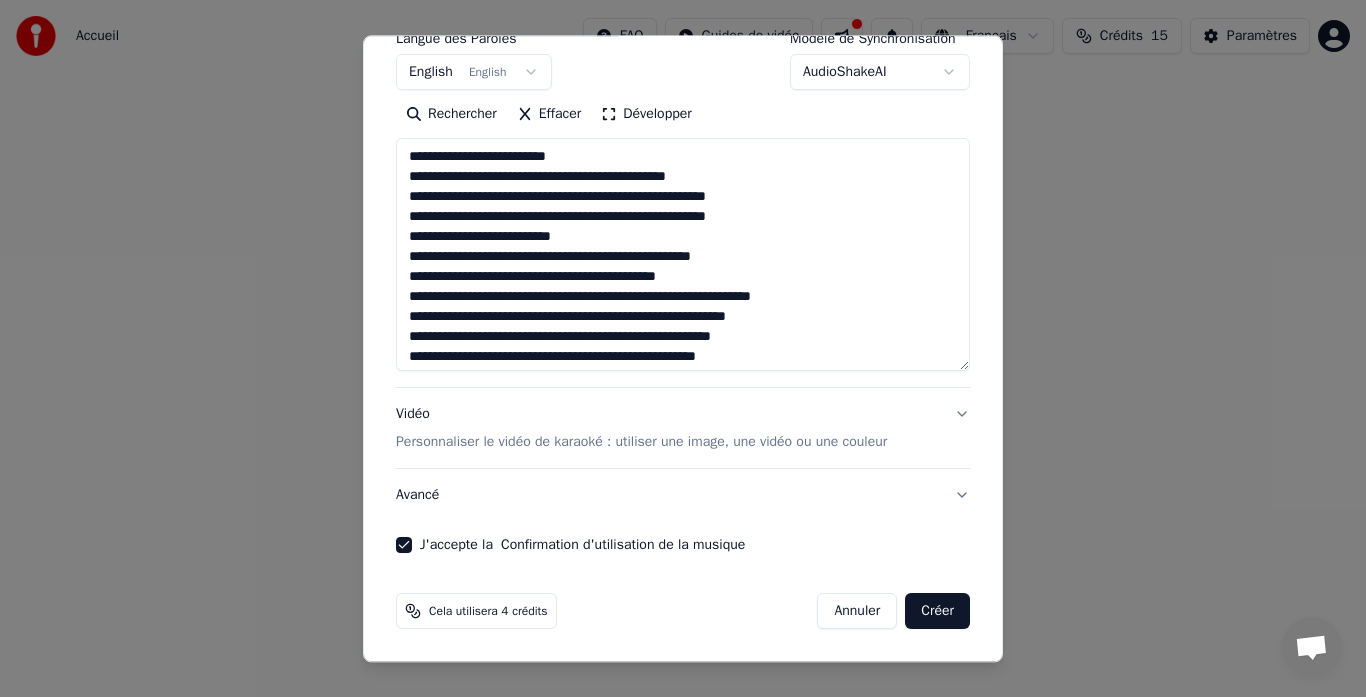 drag, startPoint x: 449, startPoint y: 296, endPoint x: 401, endPoint y: 302, distance: 48.373547 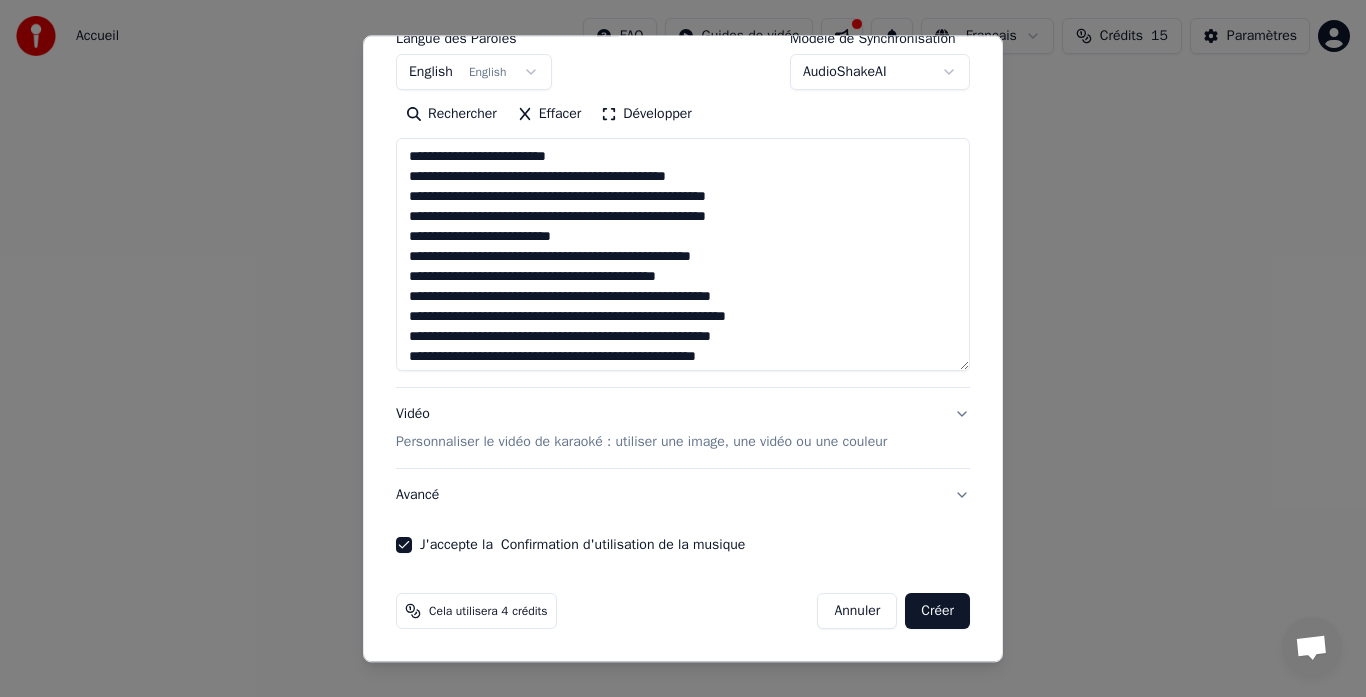 drag, startPoint x: 447, startPoint y: 319, endPoint x: 400, endPoint y: 321, distance: 47.042534 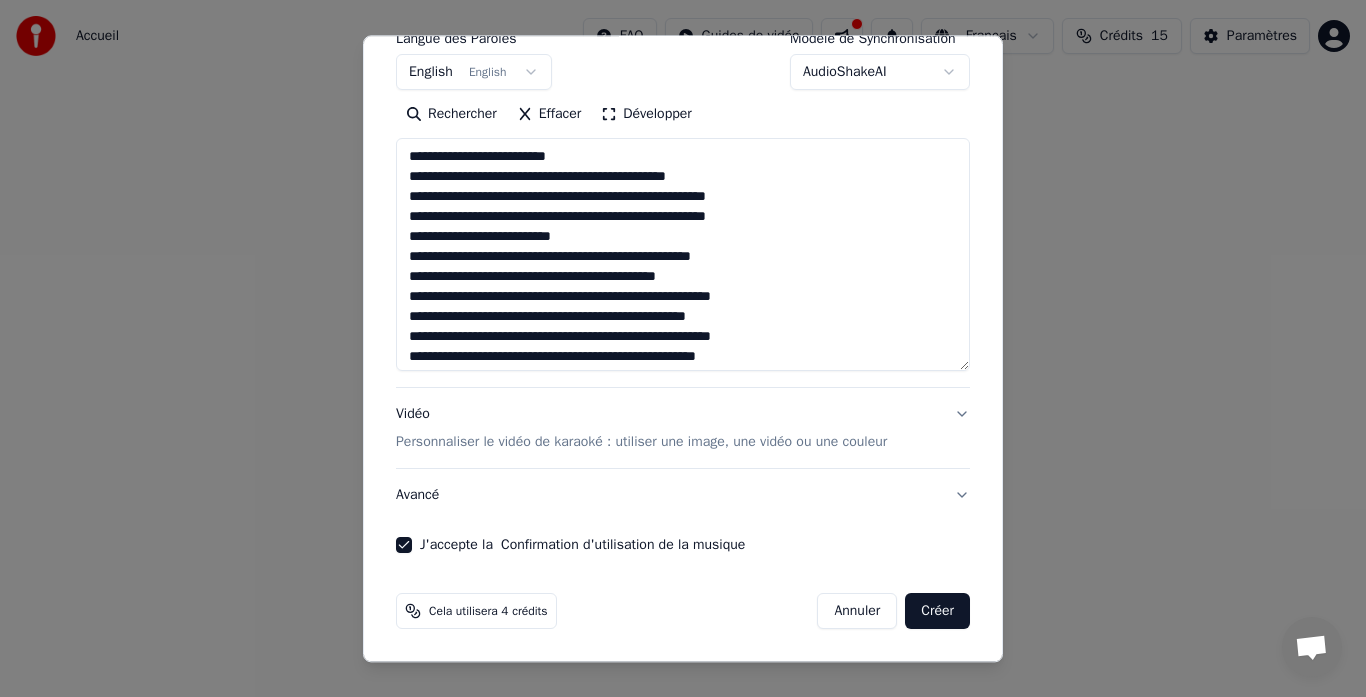 drag, startPoint x: 448, startPoint y: 334, endPoint x: 405, endPoint y: 336, distance: 43.046486 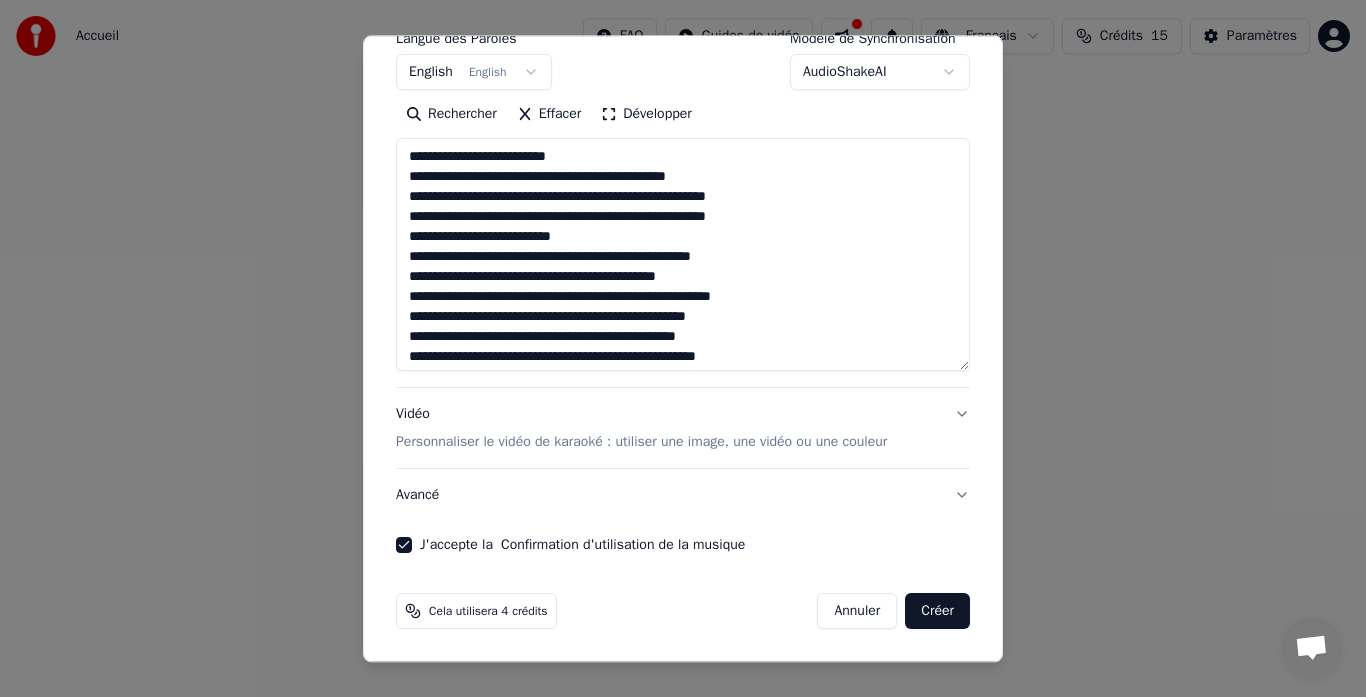 type on "**********" 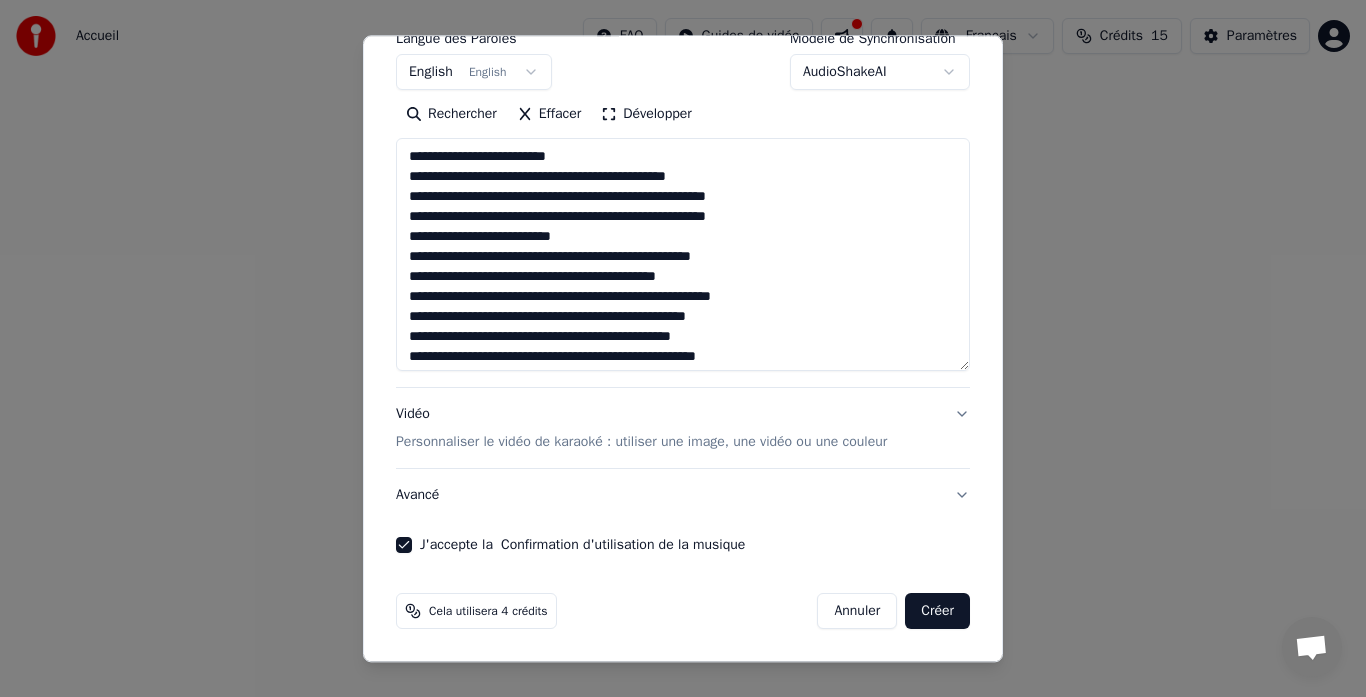 click at bounding box center [683, 255] 